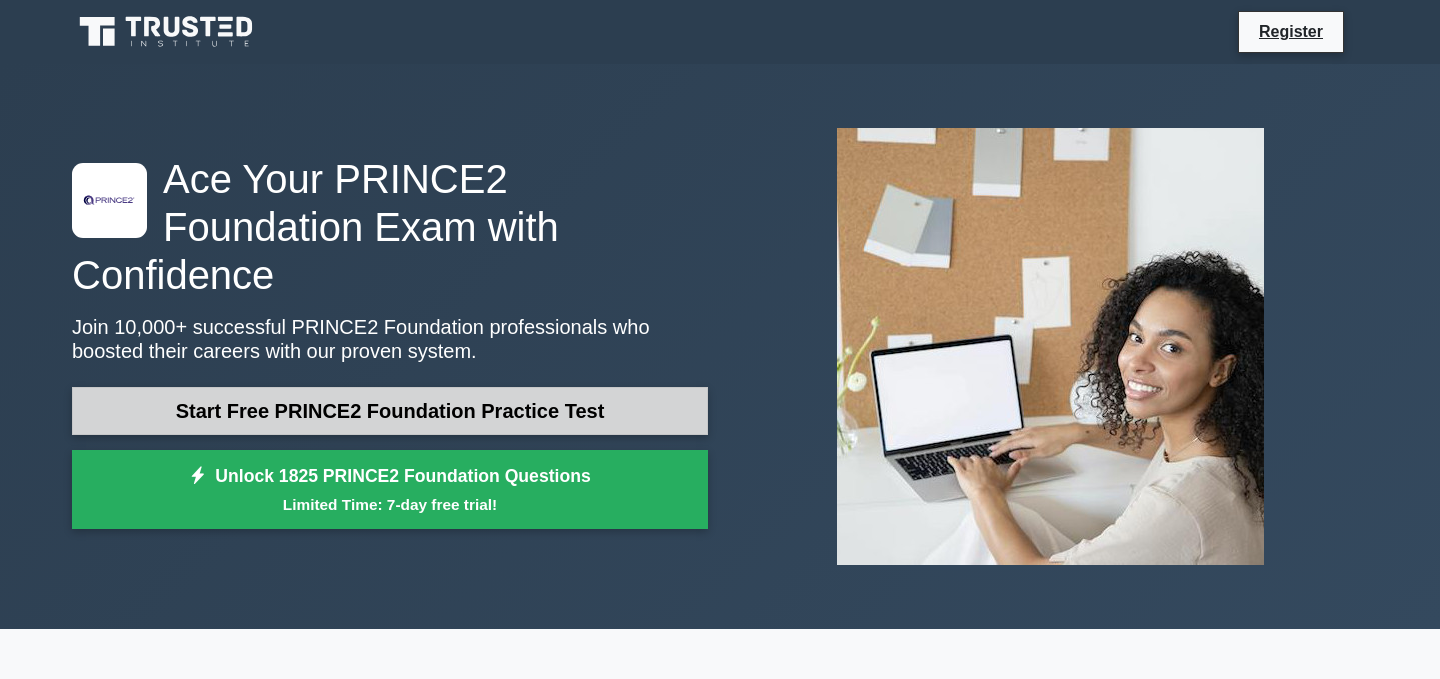 scroll, scrollTop: 0, scrollLeft: 0, axis: both 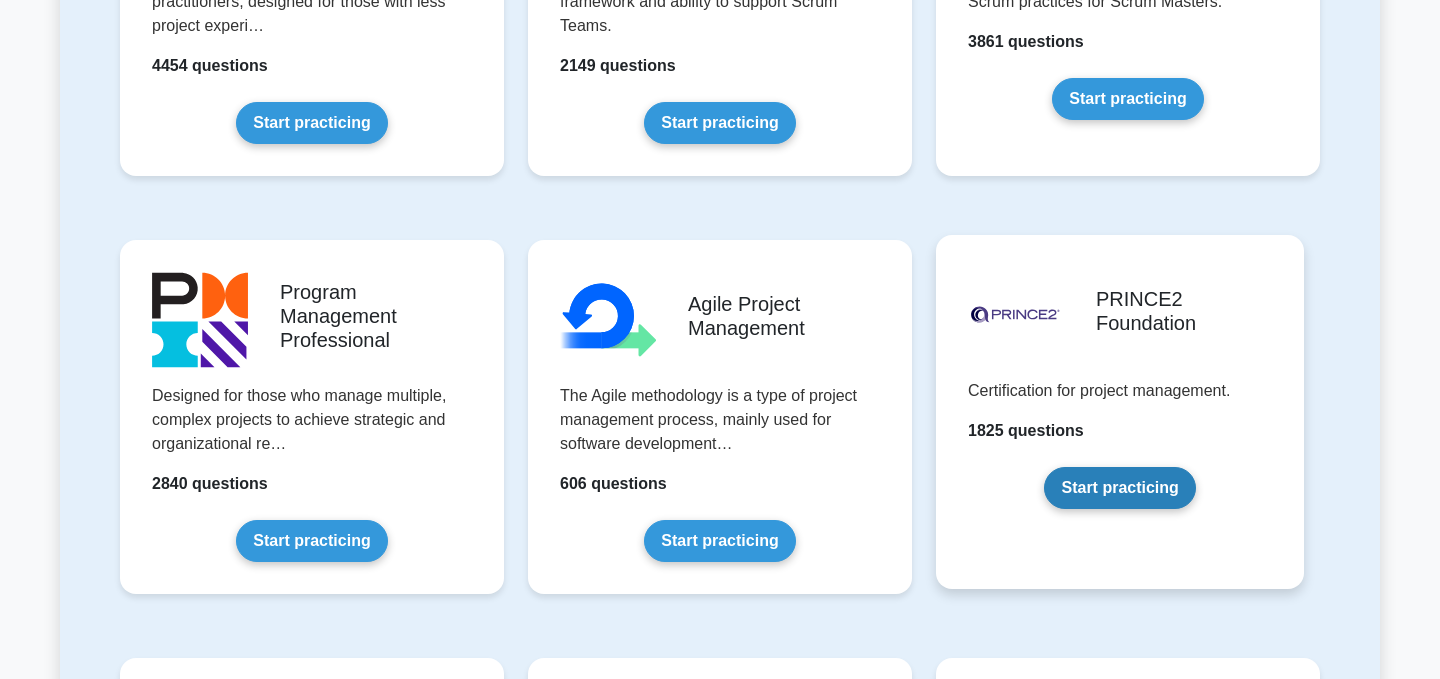 click on "Start practicing" at bounding box center (1119, 488) 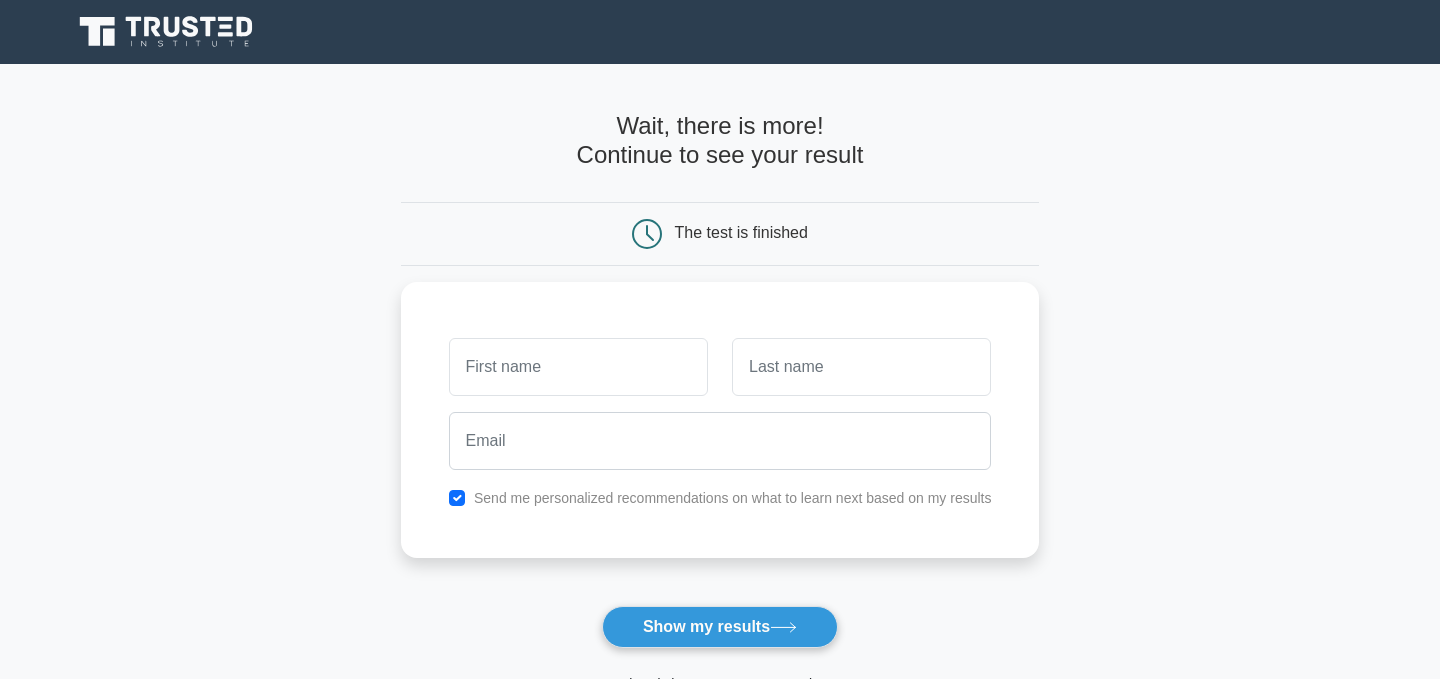 scroll, scrollTop: 0, scrollLeft: 0, axis: both 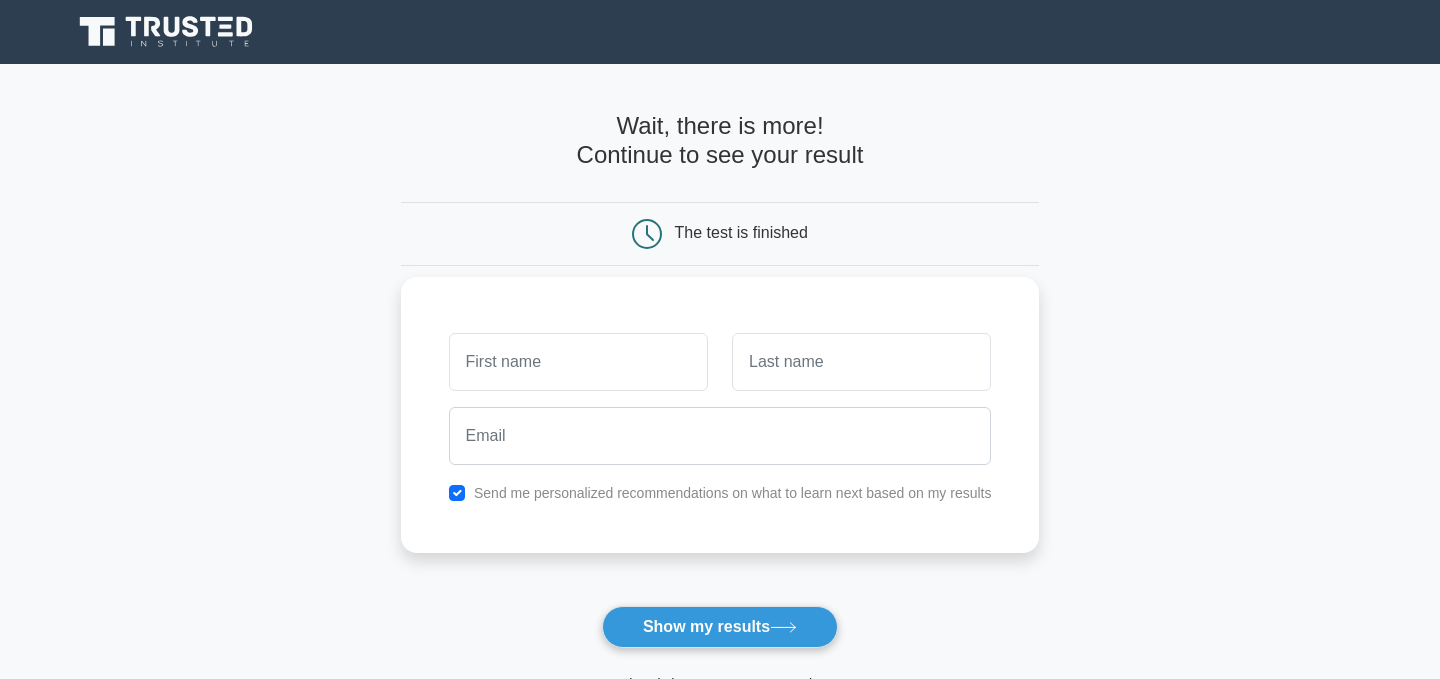 click on "Send me personalized recommendations on what to learn next based on my results" at bounding box center [733, 493] 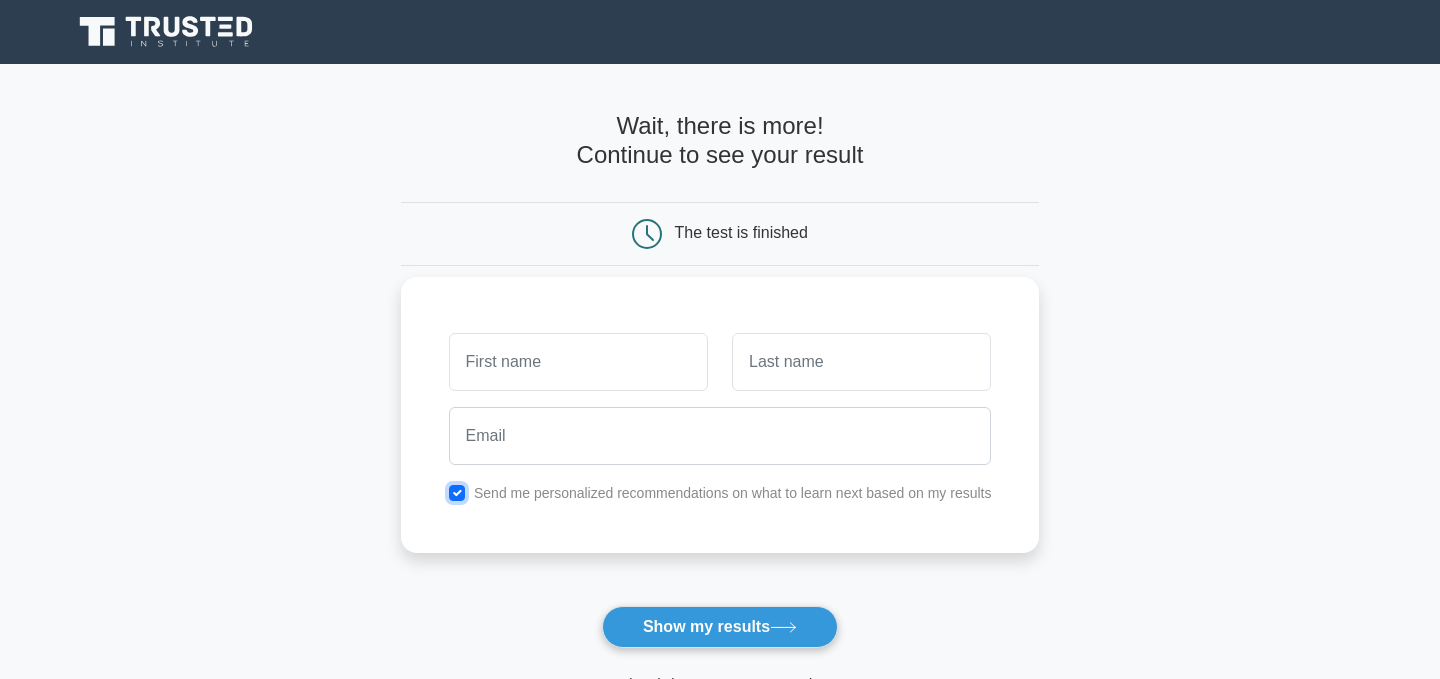click at bounding box center (457, 493) 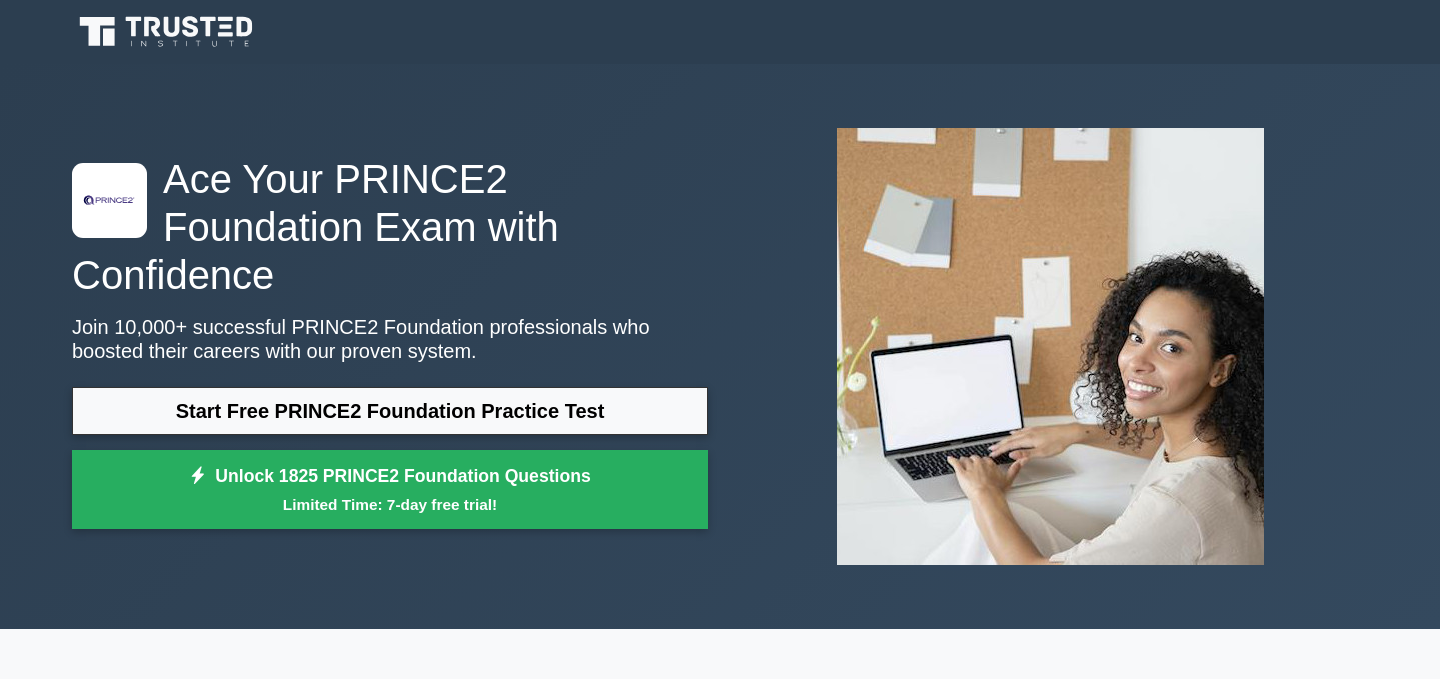scroll, scrollTop: 0, scrollLeft: 0, axis: both 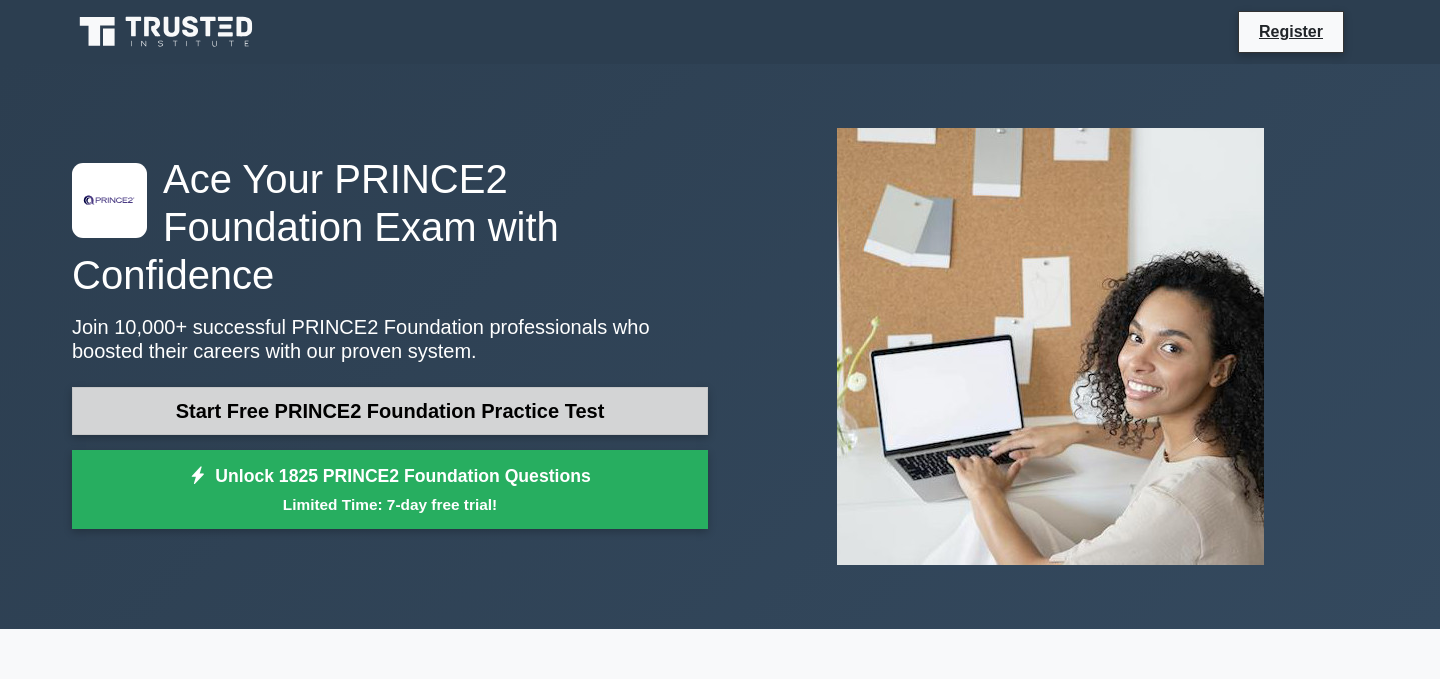 click on "Start Free PRINCE2 Foundation Practice Test" at bounding box center (390, 411) 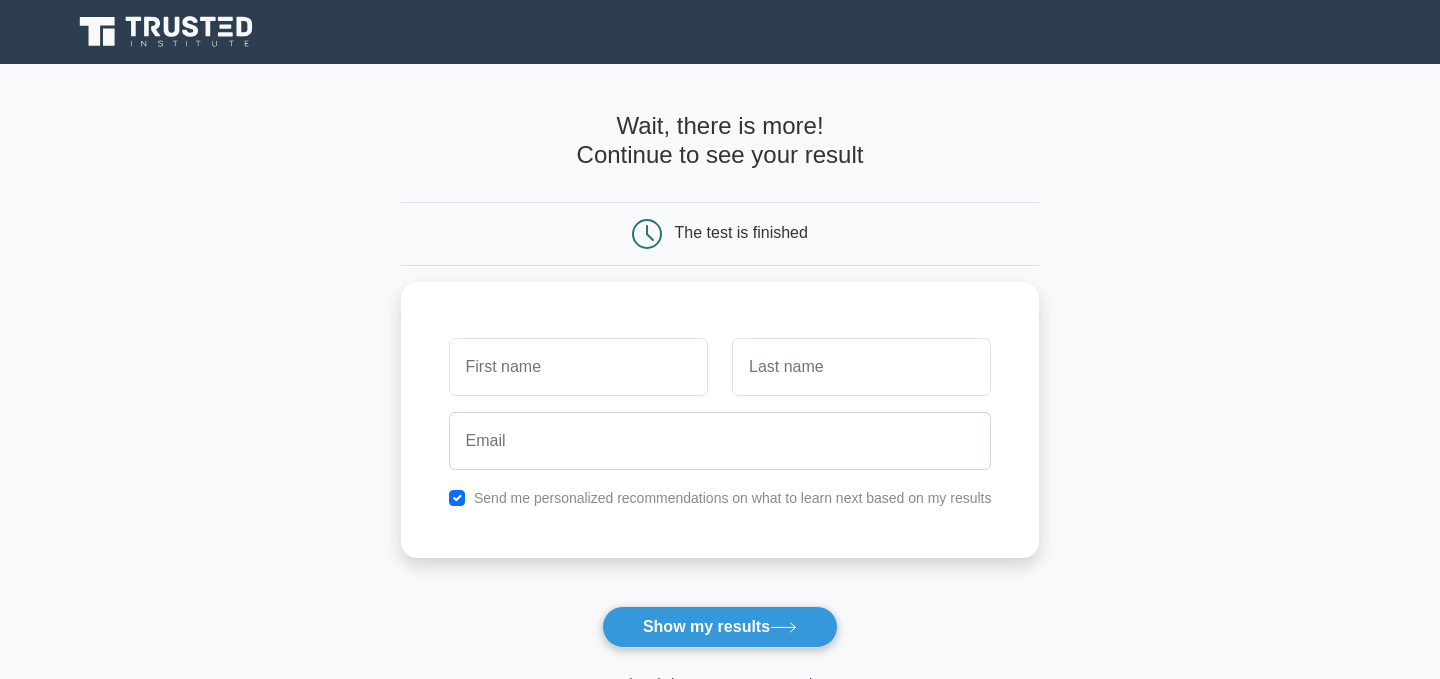 scroll, scrollTop: 0, scrollLeft: 0, axis: both 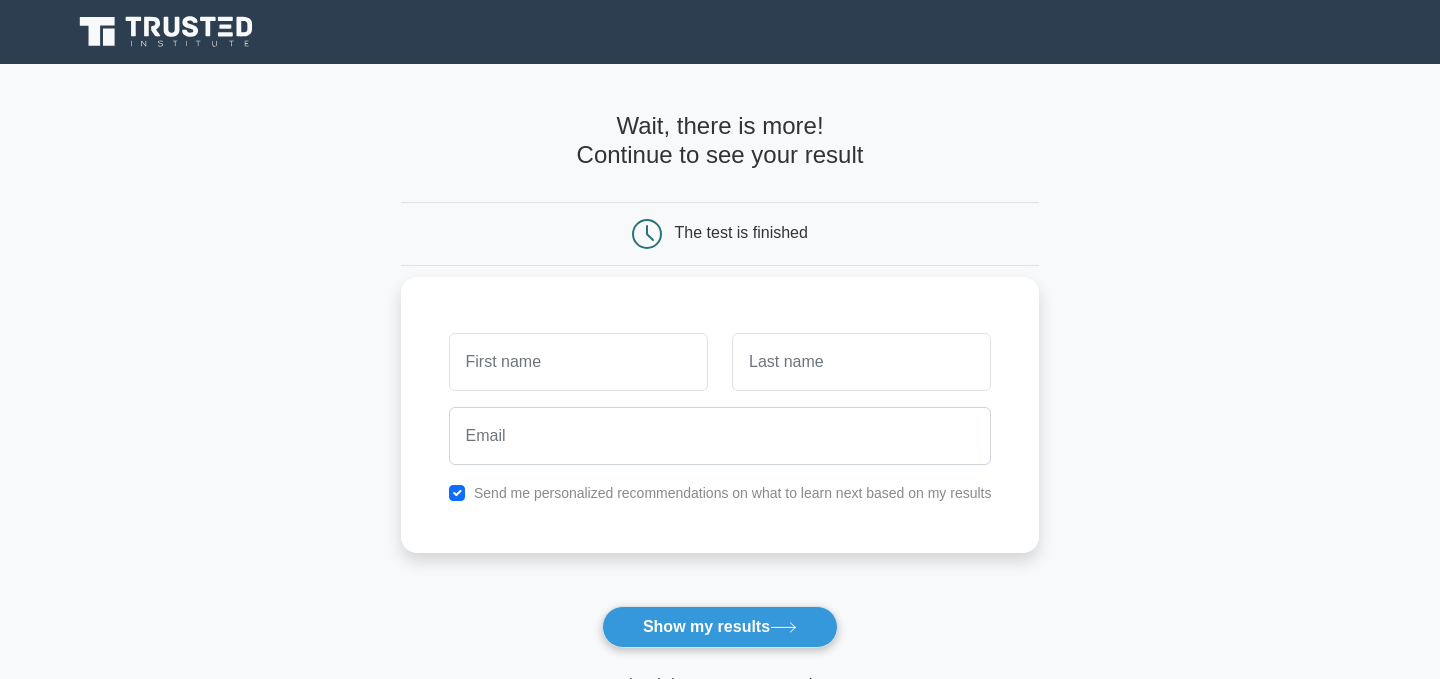 click on "Send me personalized recommendations on what to learn next based on my results" at bounding box center (720, 415) 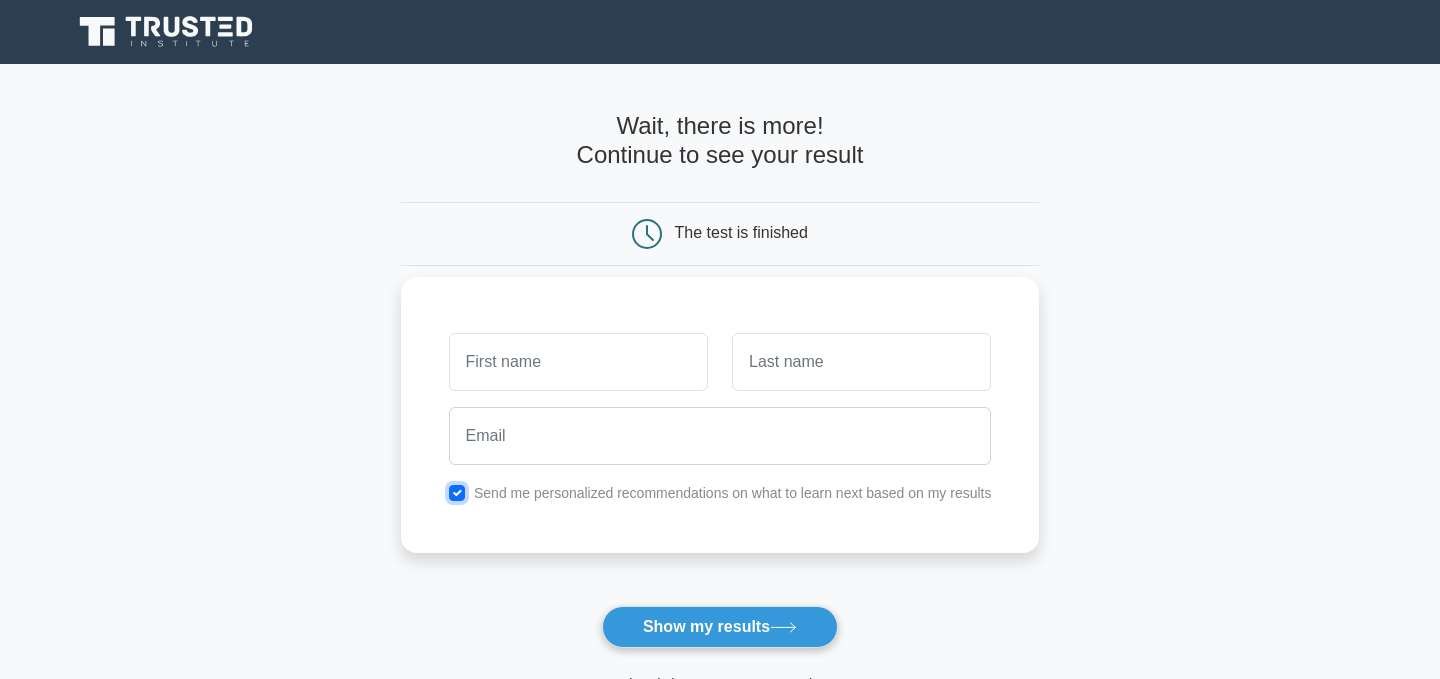 click at bounding box center [457, 493] 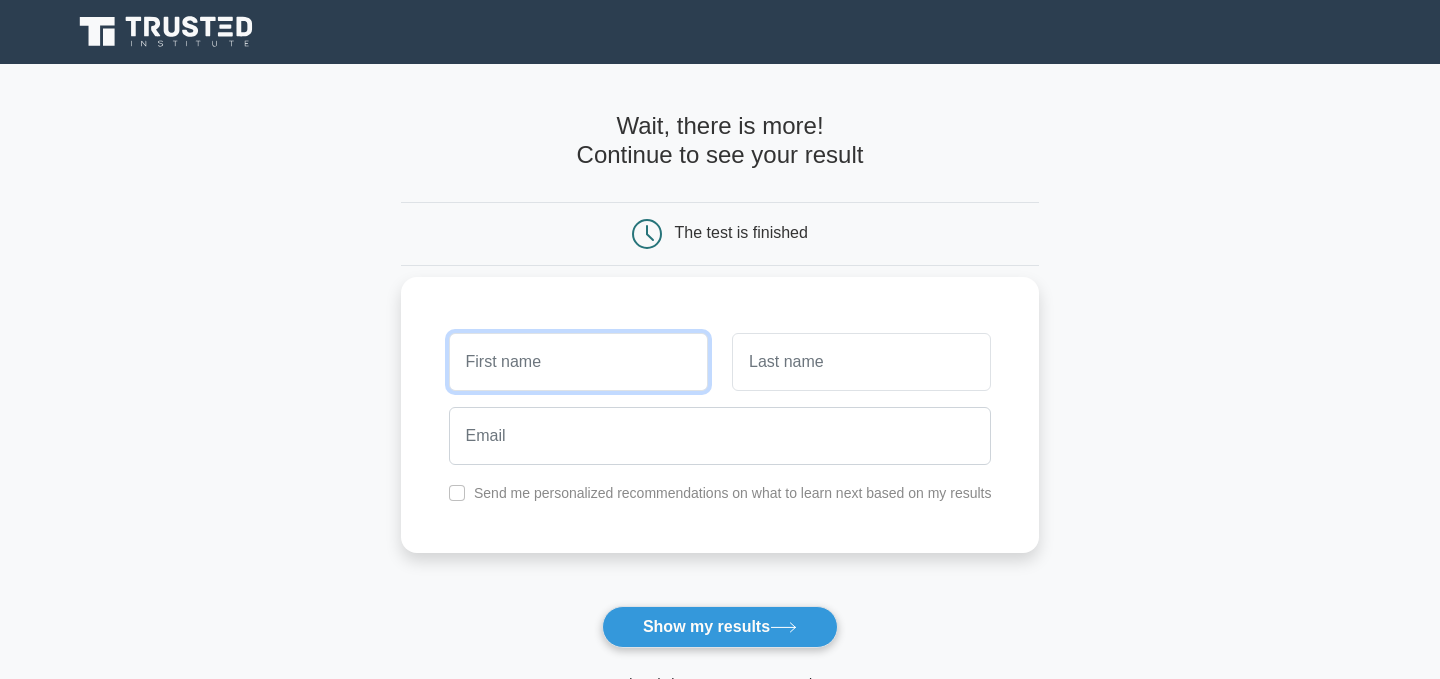 click at bounding box center (578, 362) 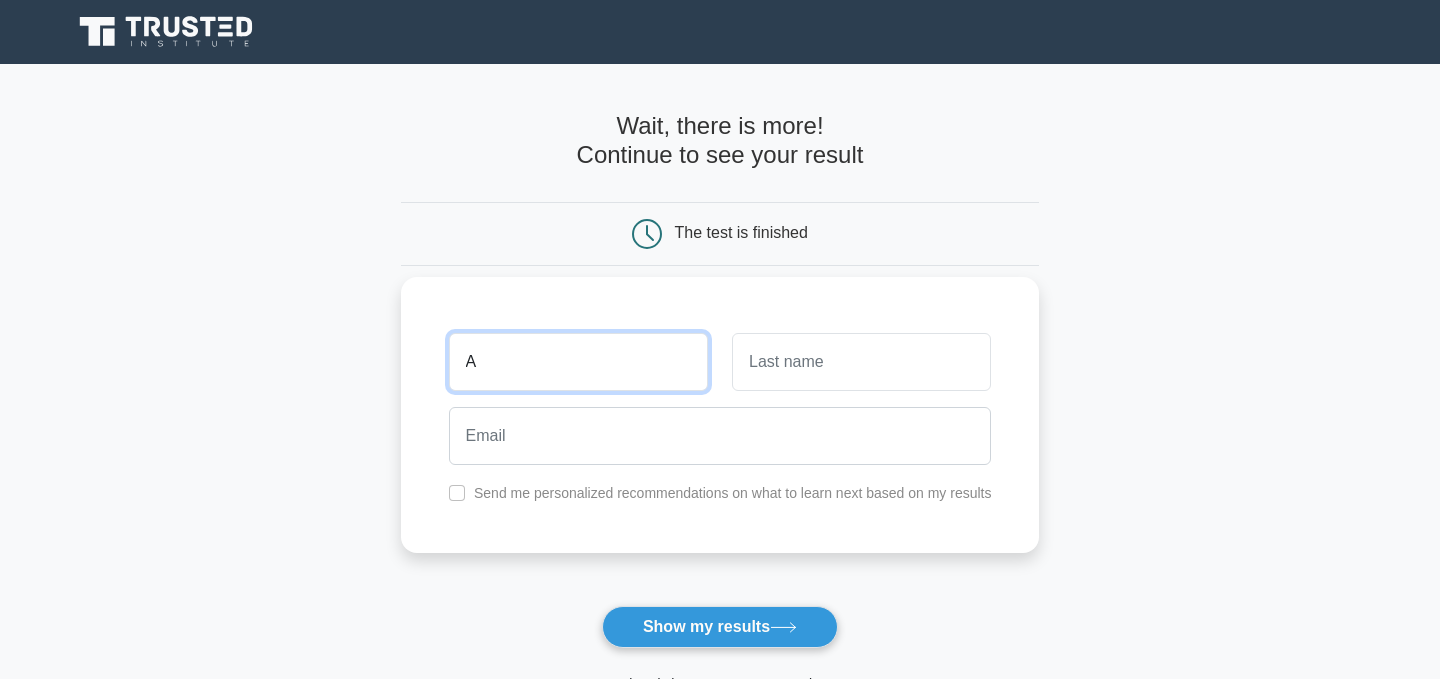type on "A" 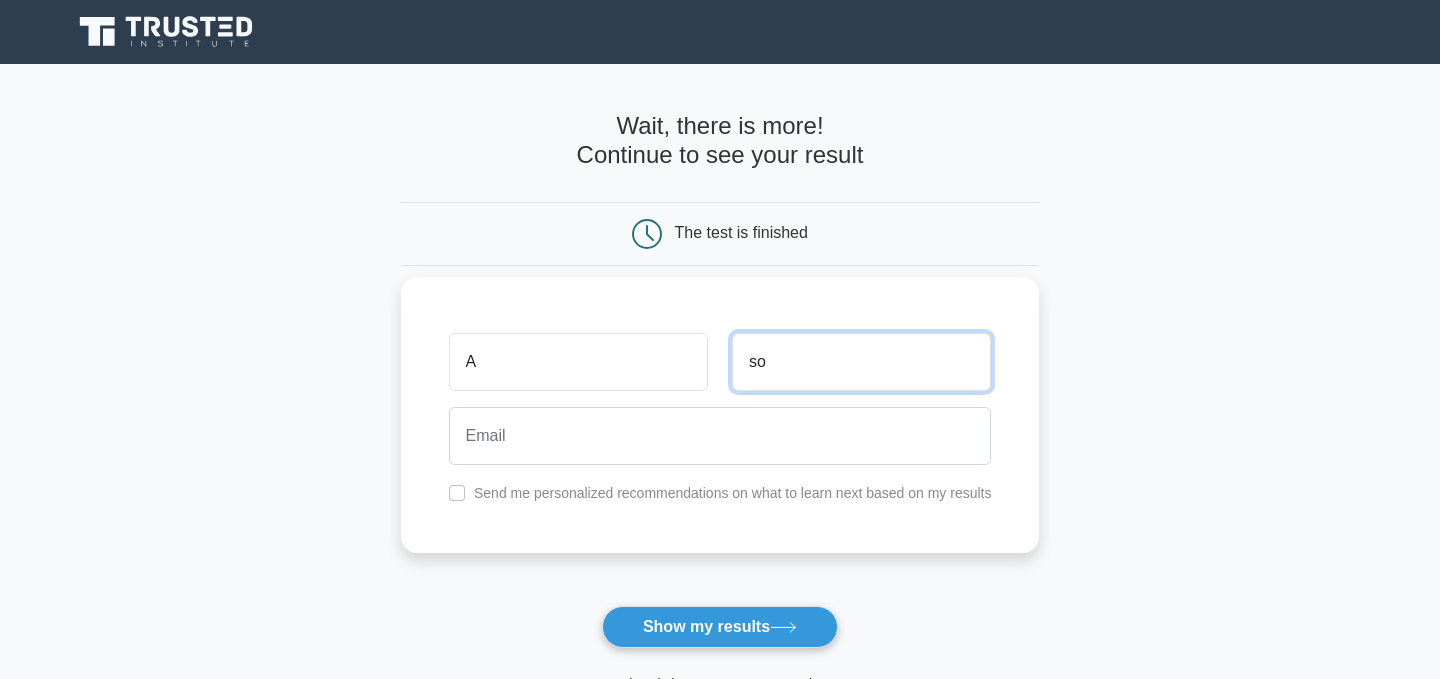 type on "s" 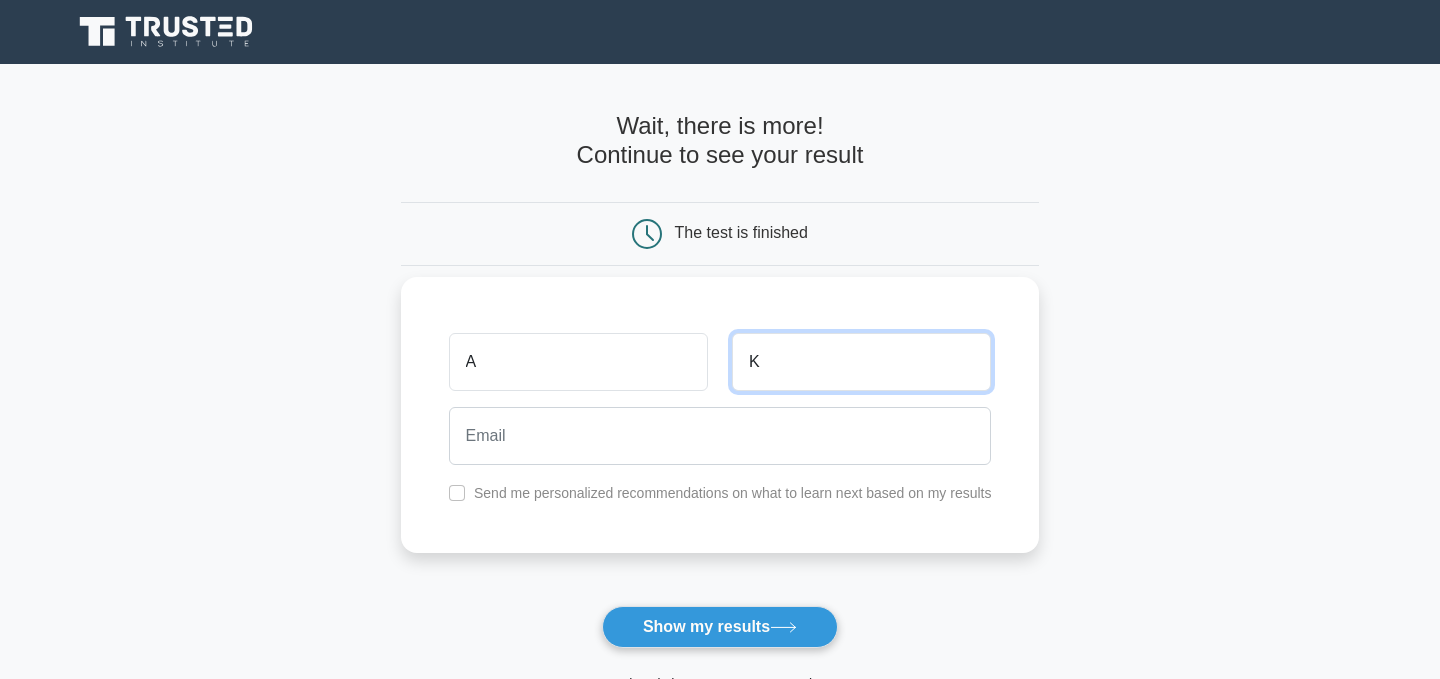 type on "K" 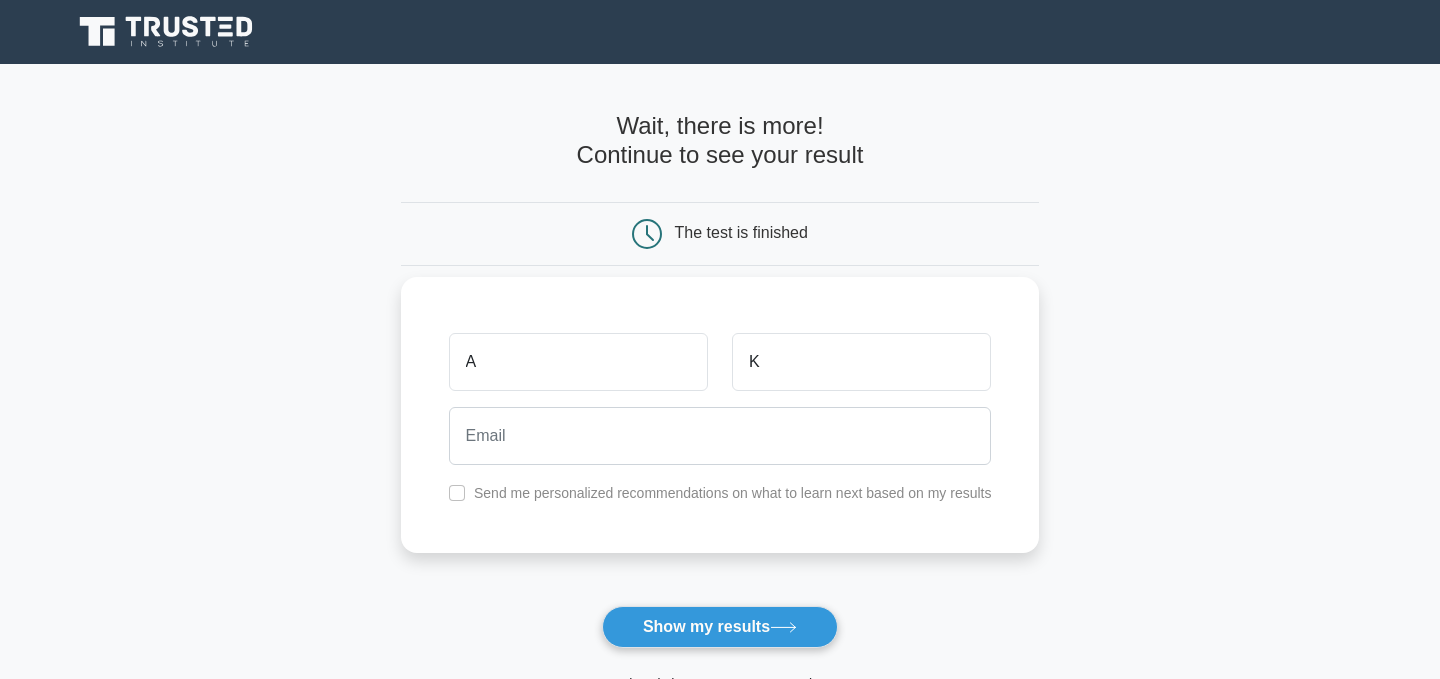 click on "Send me personalized recommendations on what to learn next based on my results" at bounding box center [720, 493] 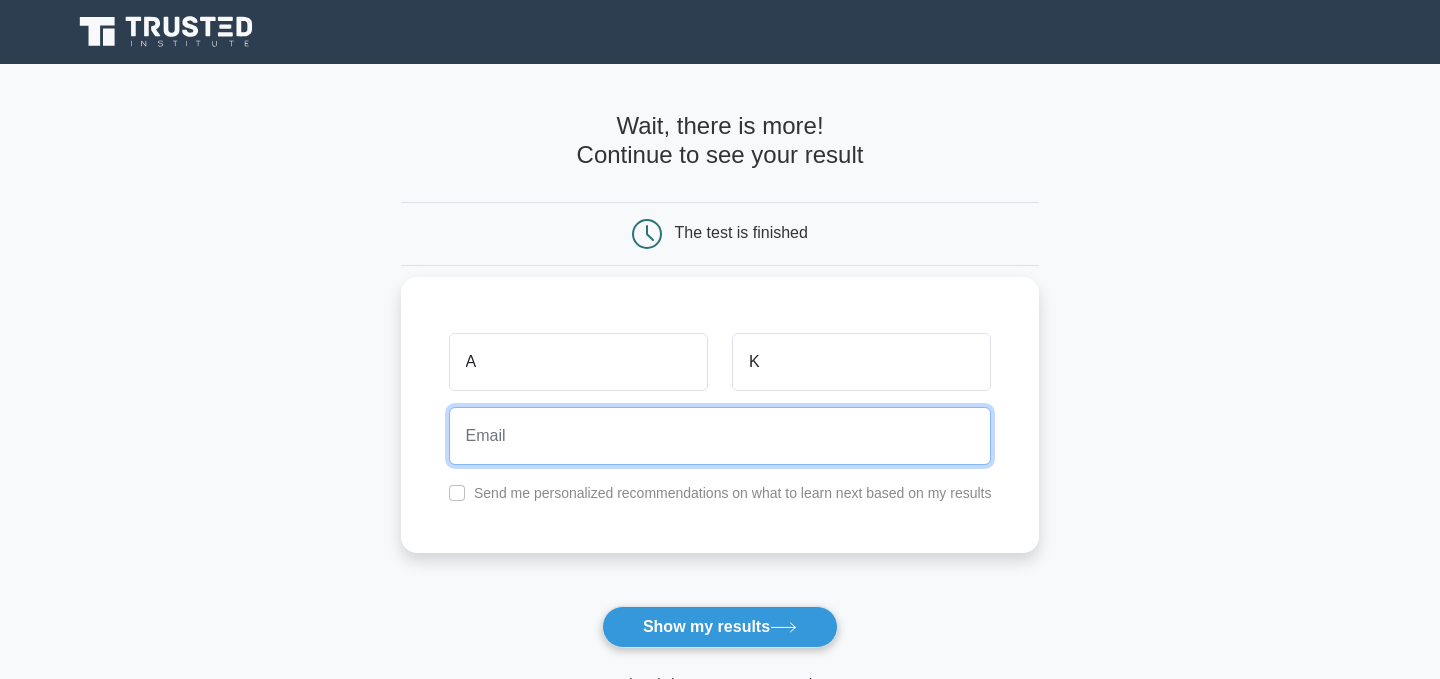 click at bounding box center [720, 436] 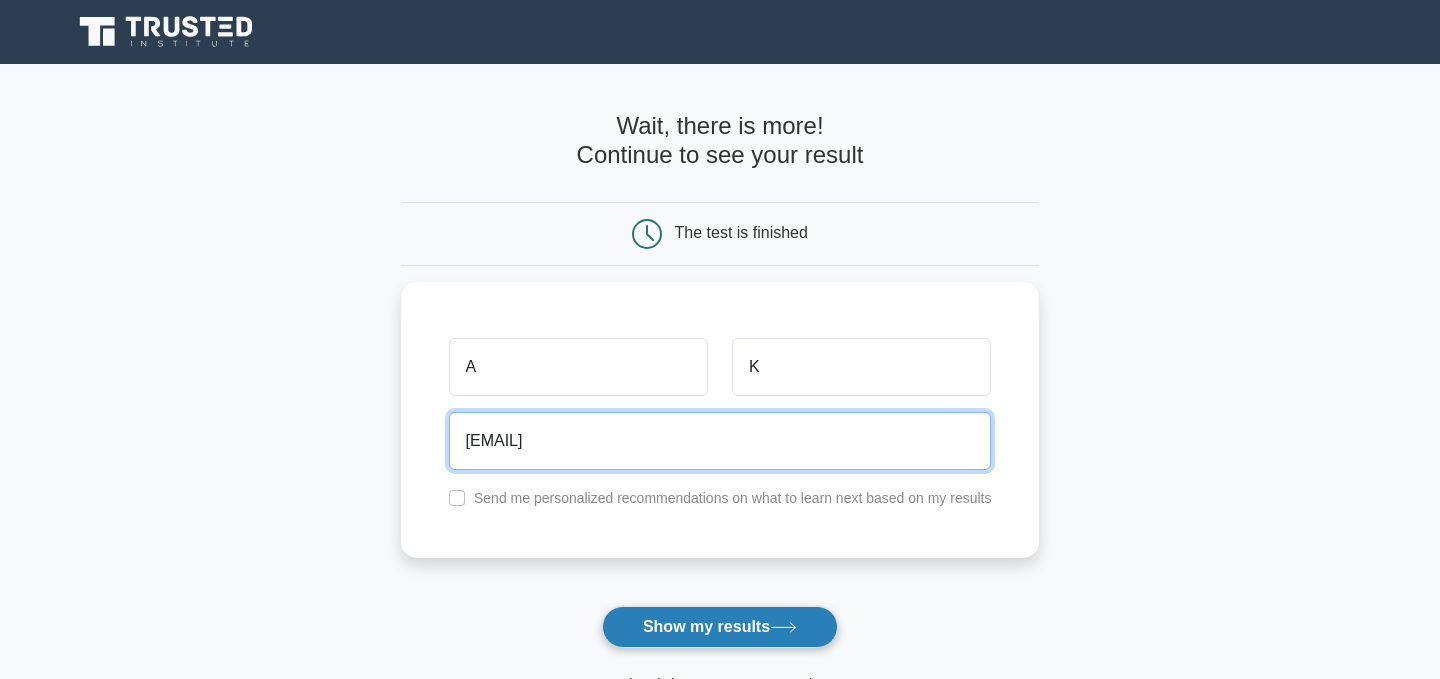 type on "avni.kondhia@cpahq.org" 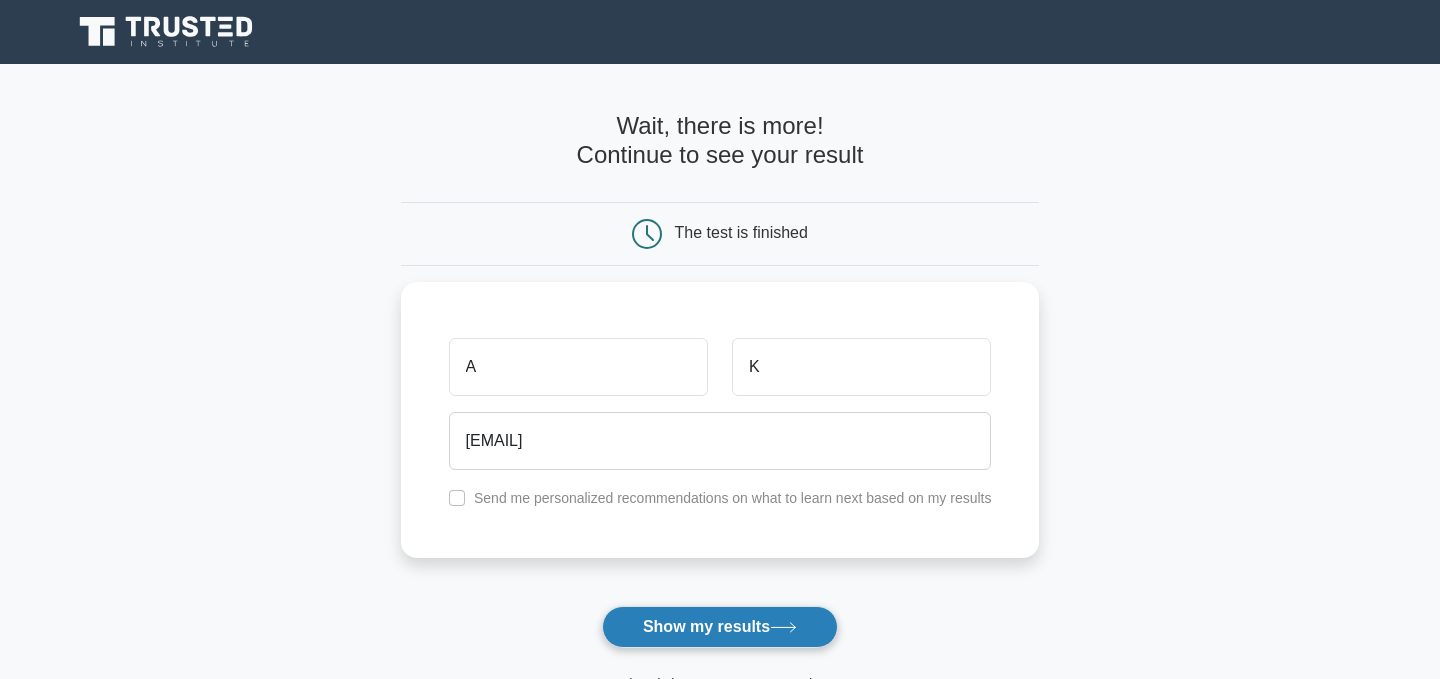 click on "Show my results" at bounding box center [720, 627] 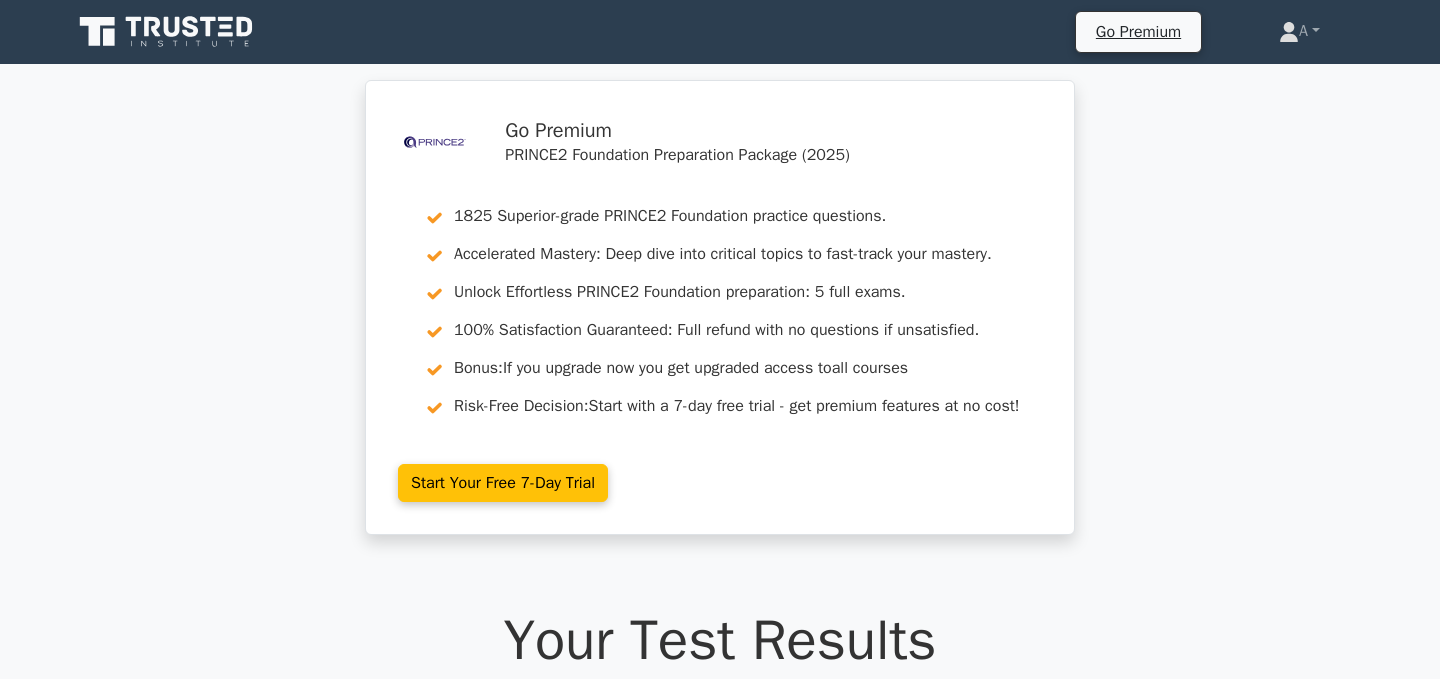 scroll, scrollTop: 0, scrollLeft: 0, axis: both 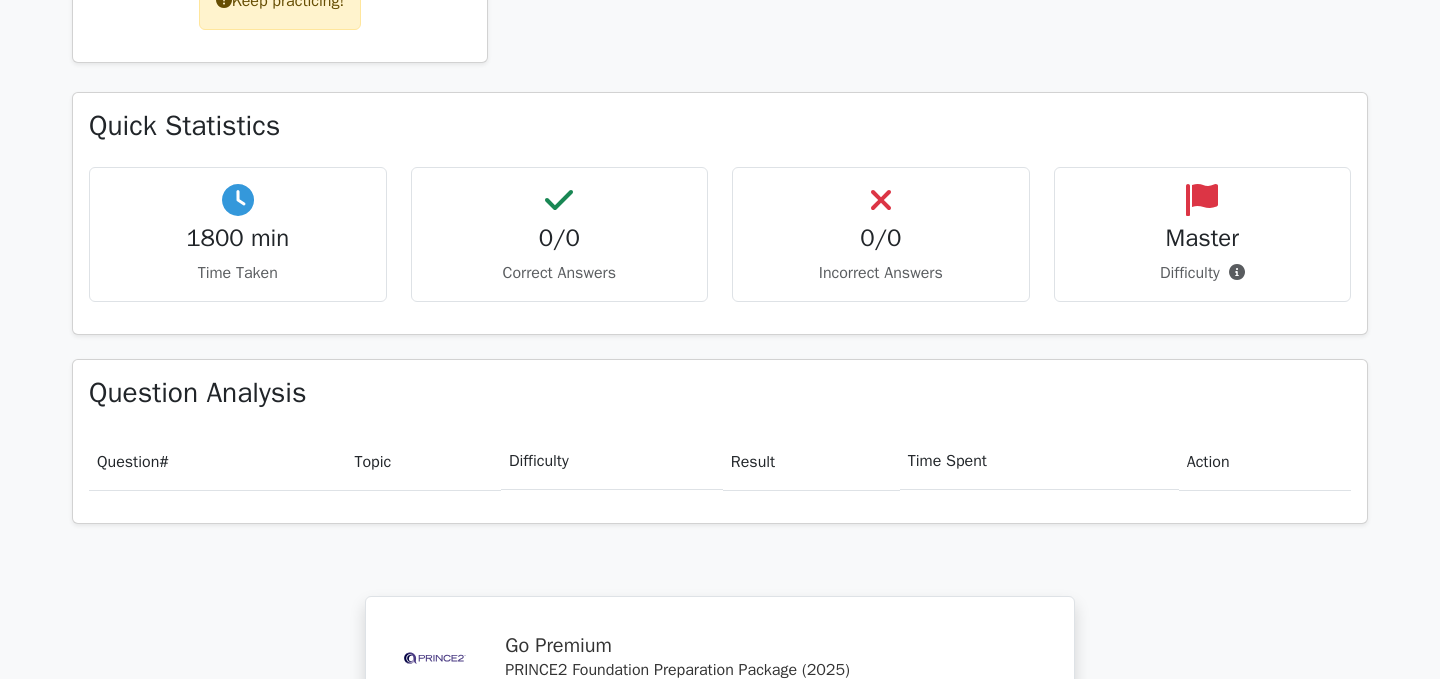 click on "Keep practicing!" at bounding box center (280, 1) 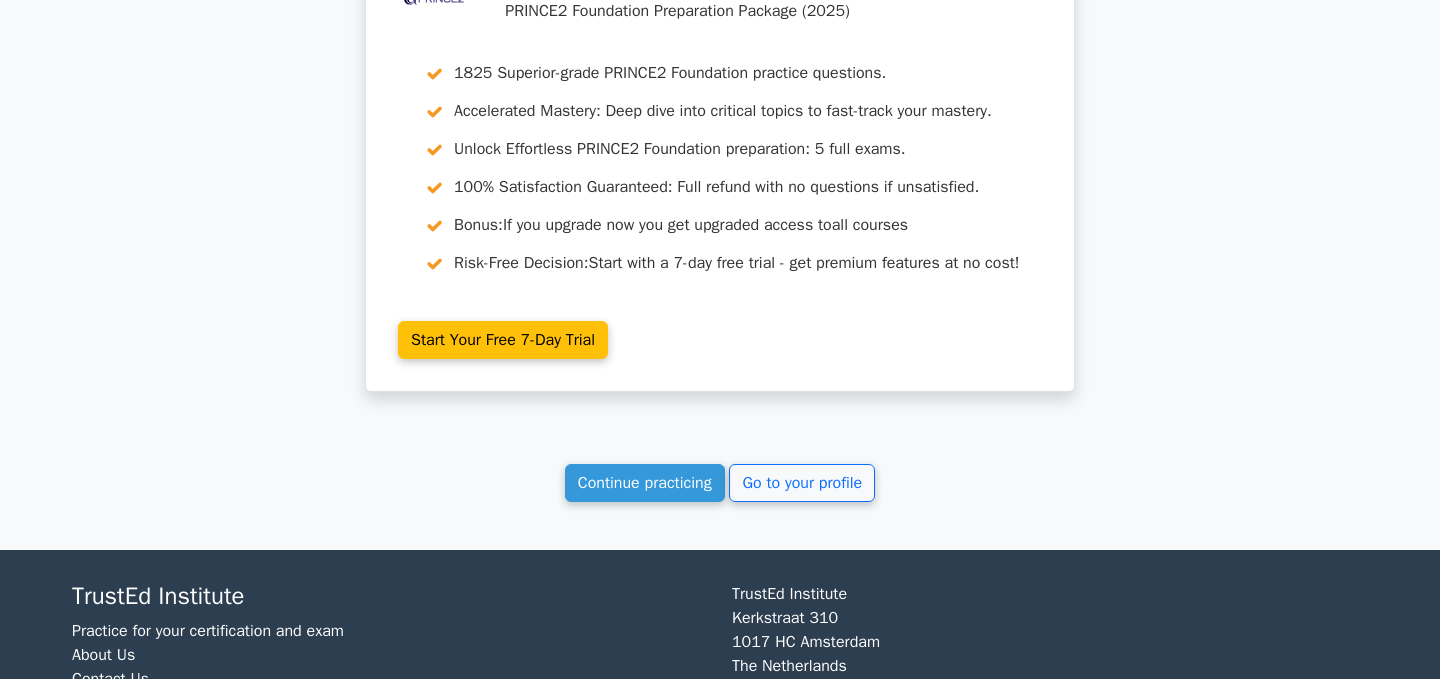 scroll, scrollTop: 1830, scrollLeft: 0, axis: vertical 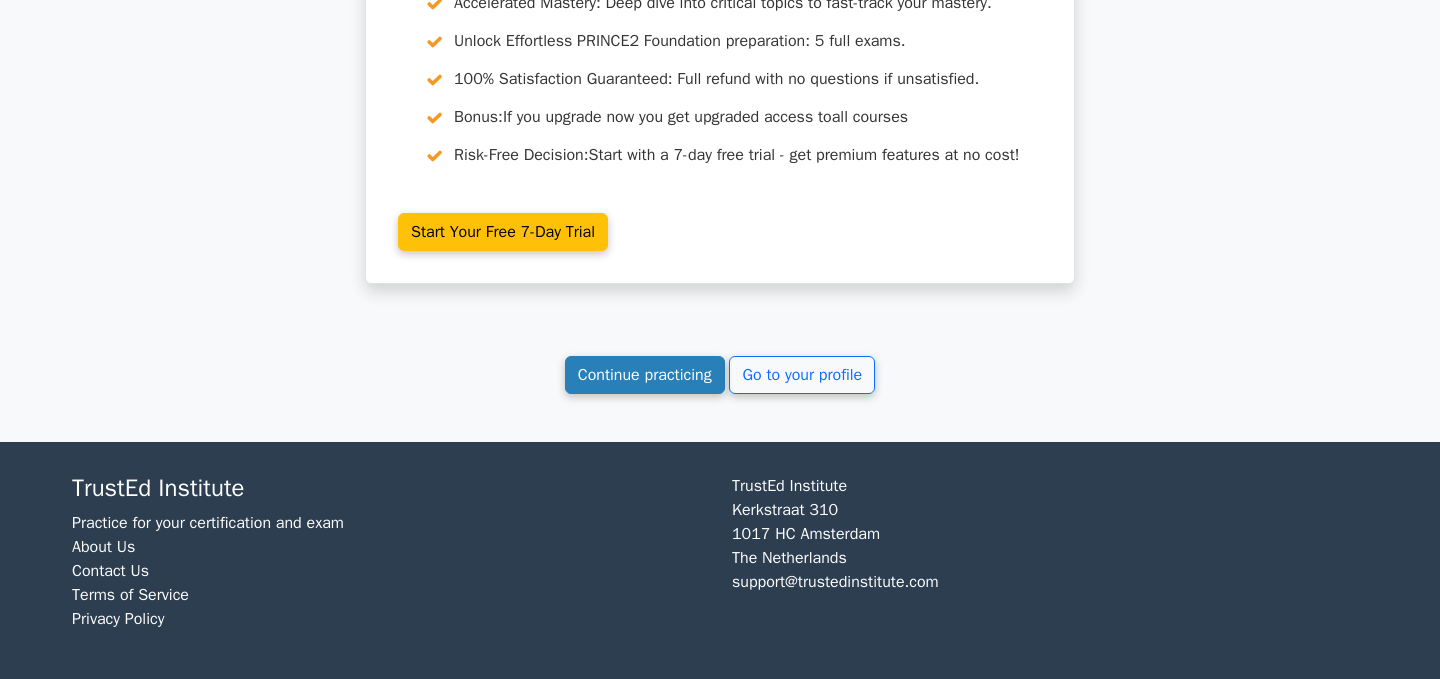 click on "Continue practicing" at bounding box center [645, 375] 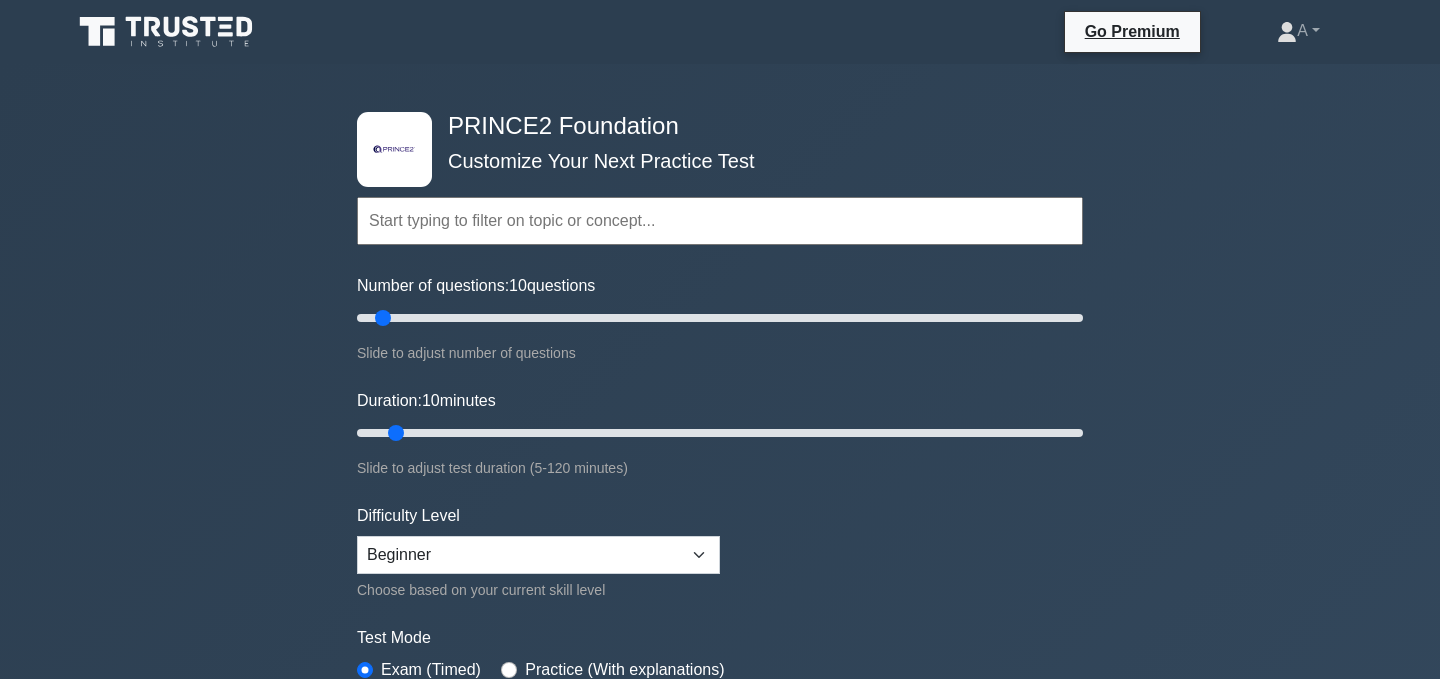 scroll, scrollTop: 0, scrollLeft: 0, axis: both 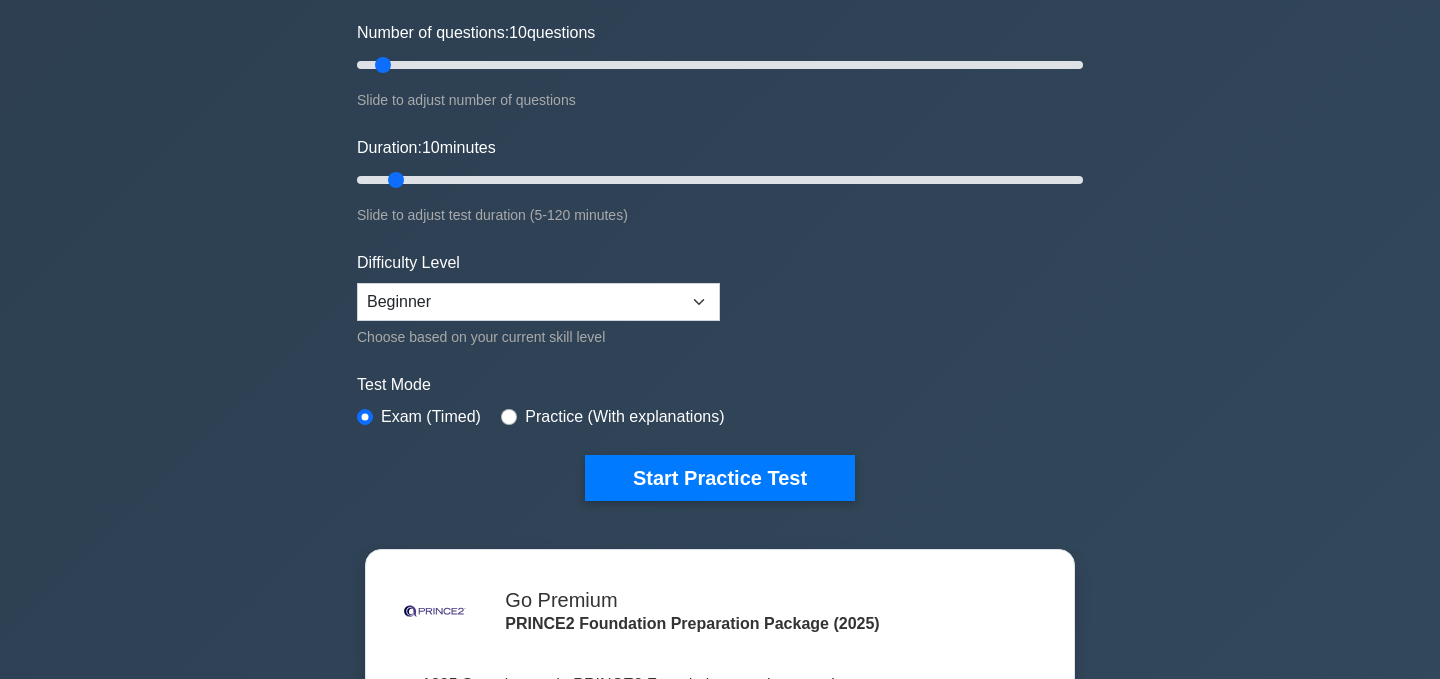 click on "Practice (With explanations)" at bounding box center (624, 417) 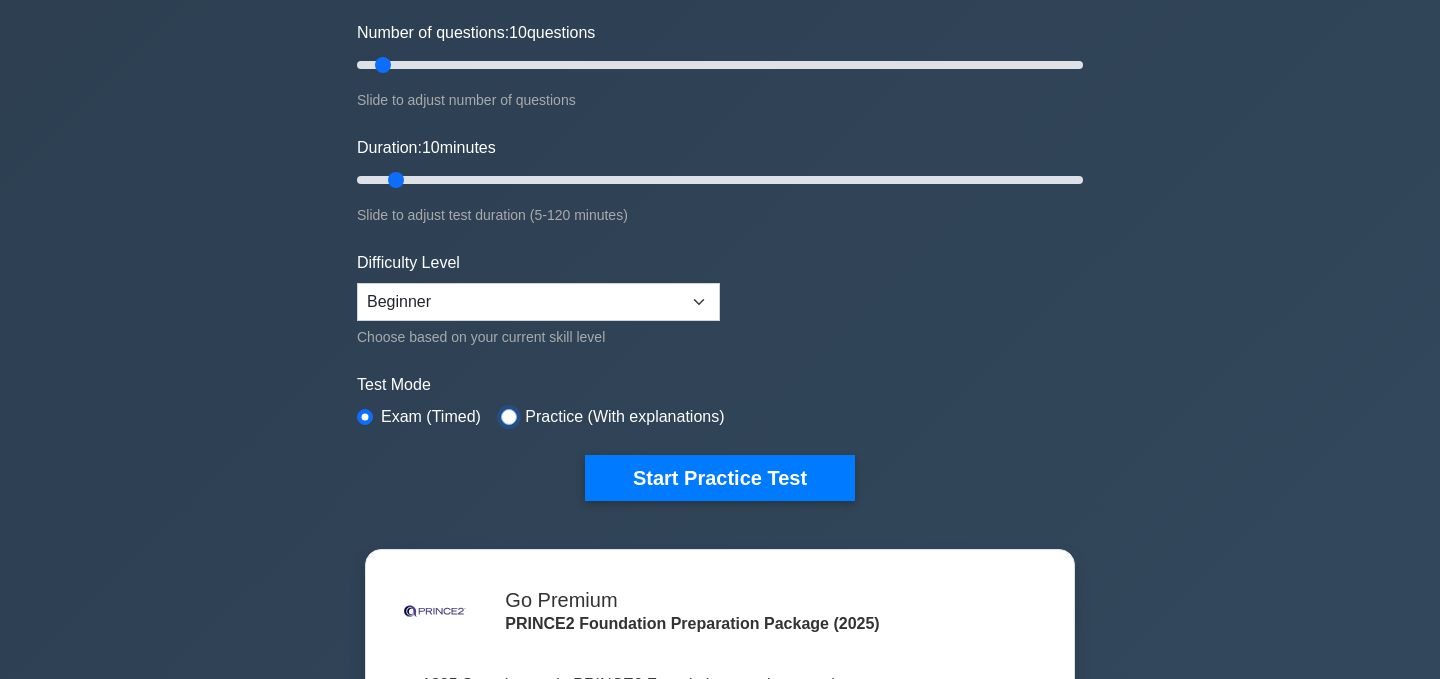 click at bounding box center (509, 417) 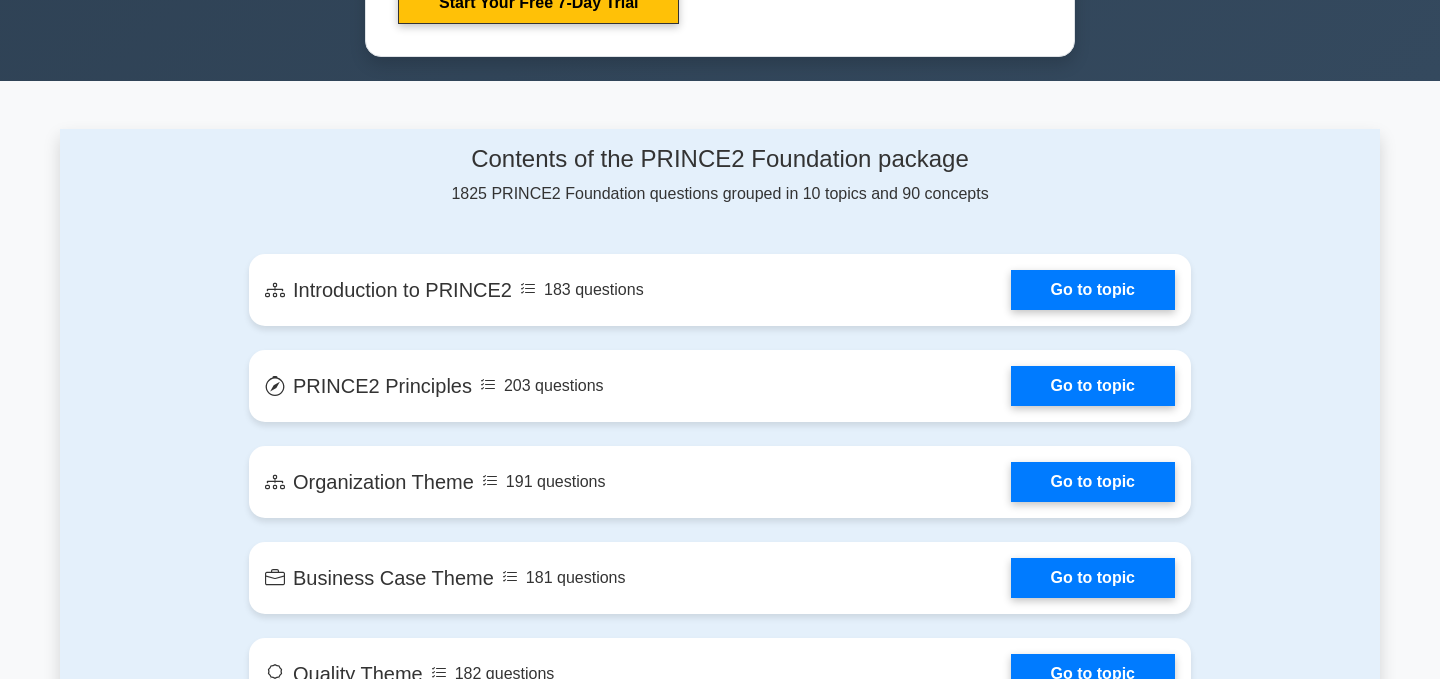 scroll, scrollTop: 1357, scrollLeft: 0, axis: vertical 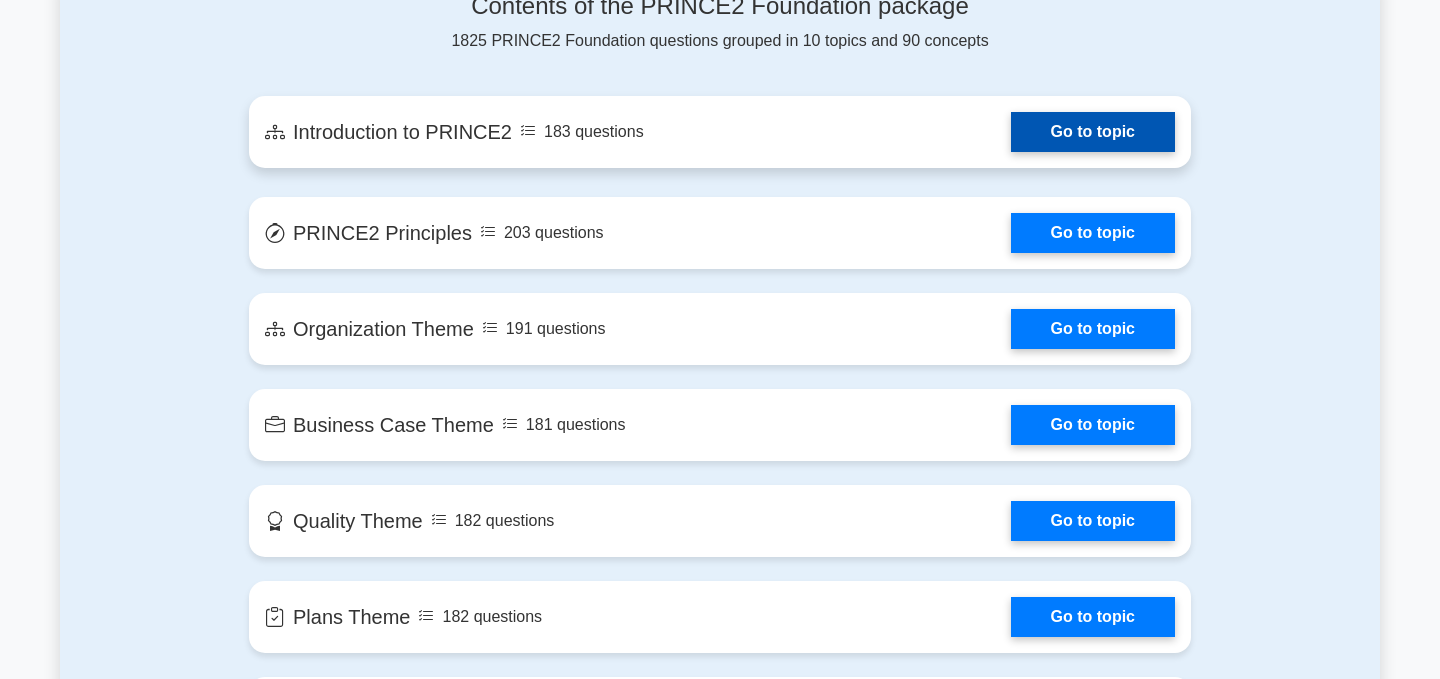 click on "Go to topic" at bounding box center (1093, 132) 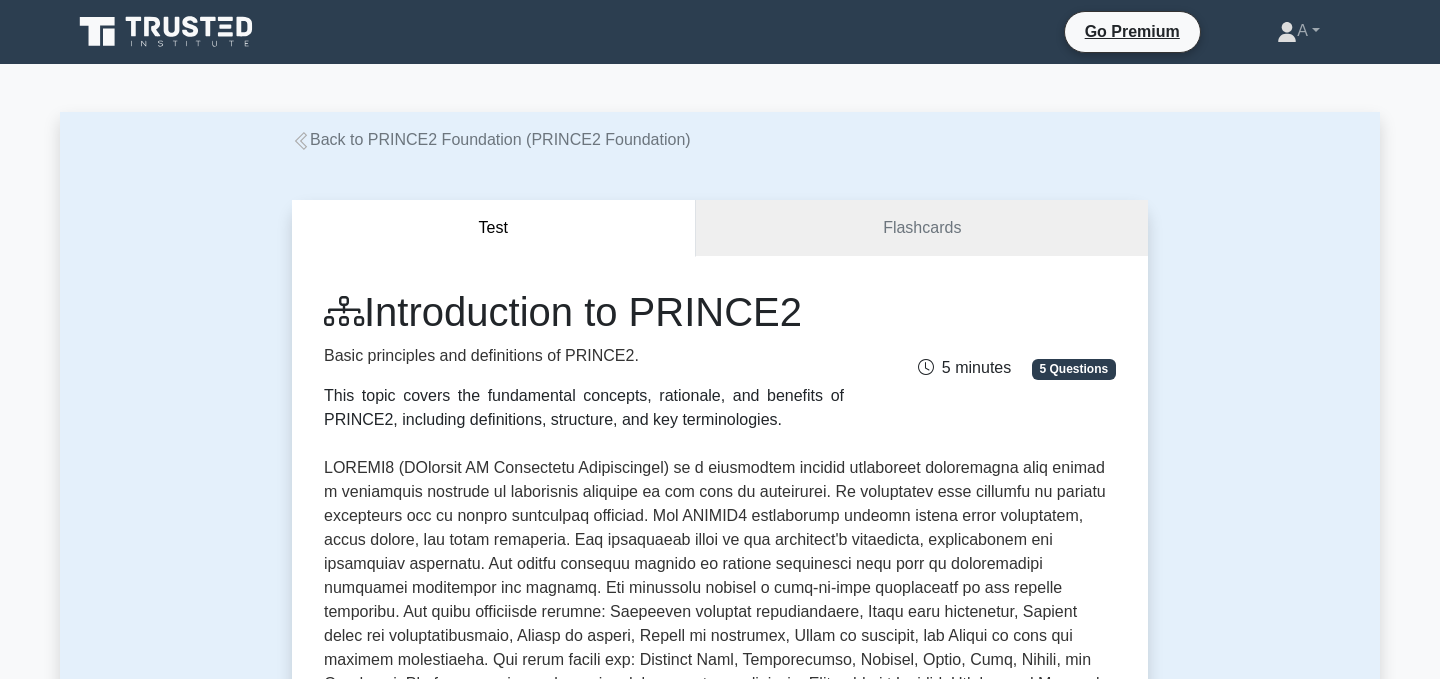 scroll, scrollTop: 0, scrollLeft: 0, axis: both 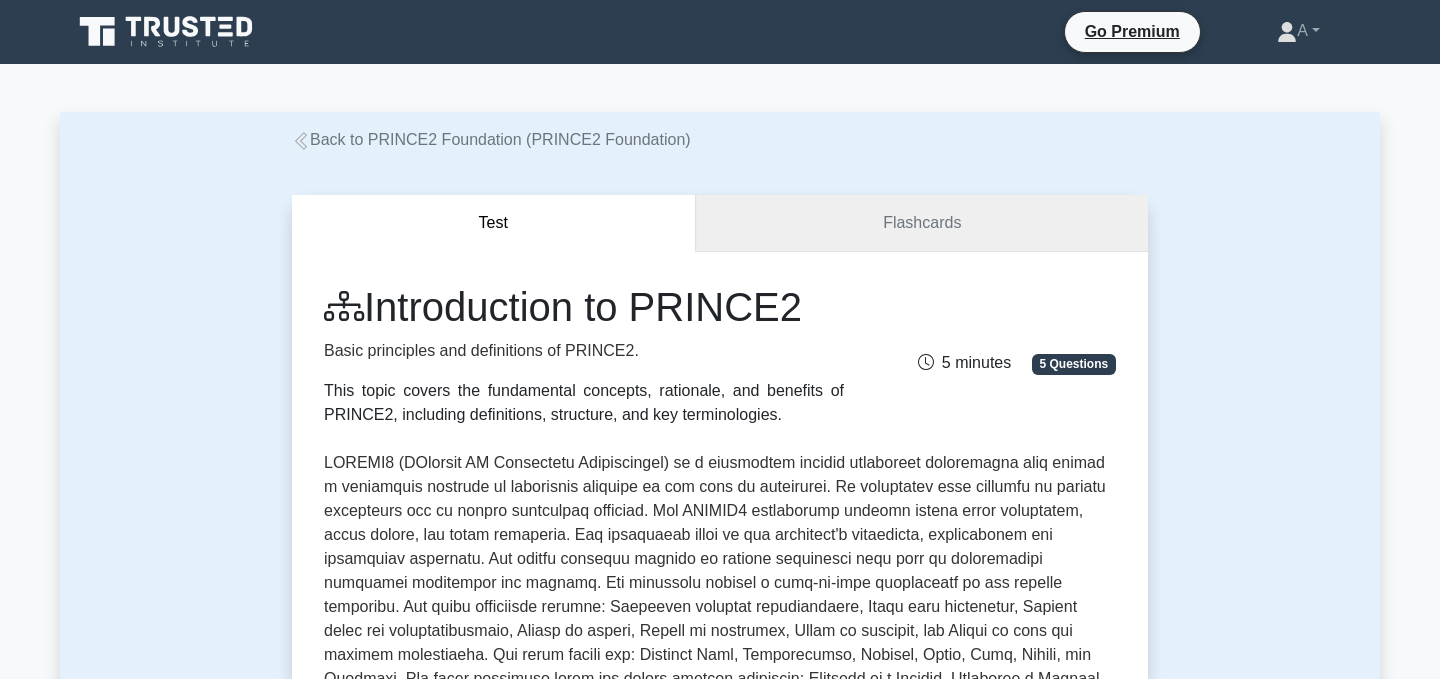 click on "Flashcards" at bounding box center (922, 223) 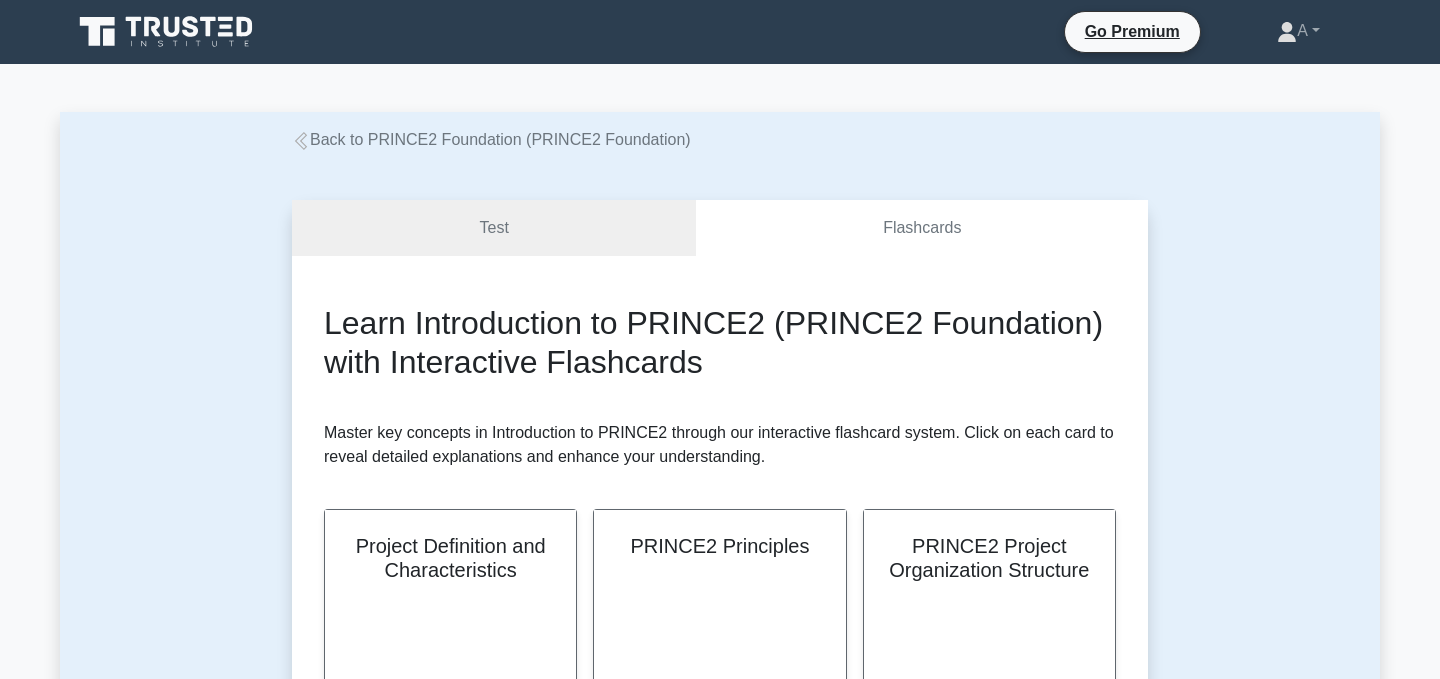 scroll, scrollTop: 0, scrollLeft: 0, axis: both 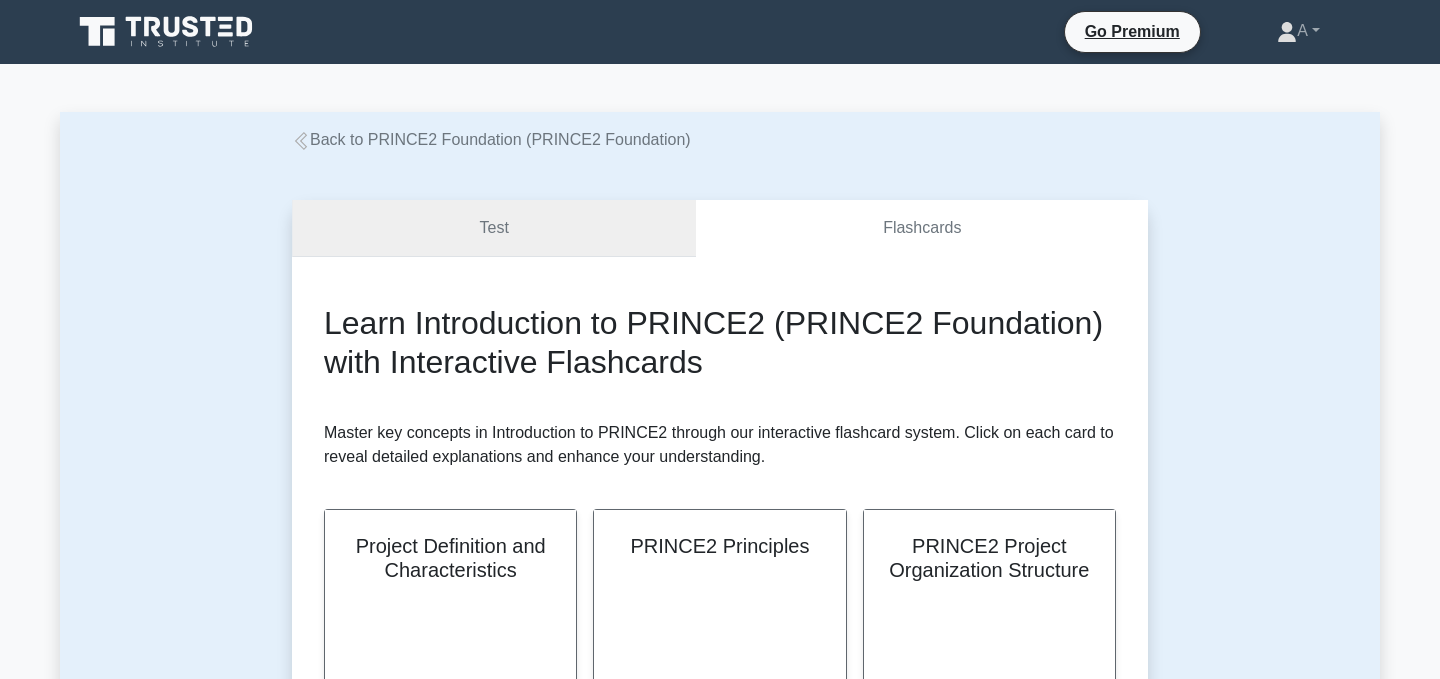 click on "Test" at bounding box center [494, 228] 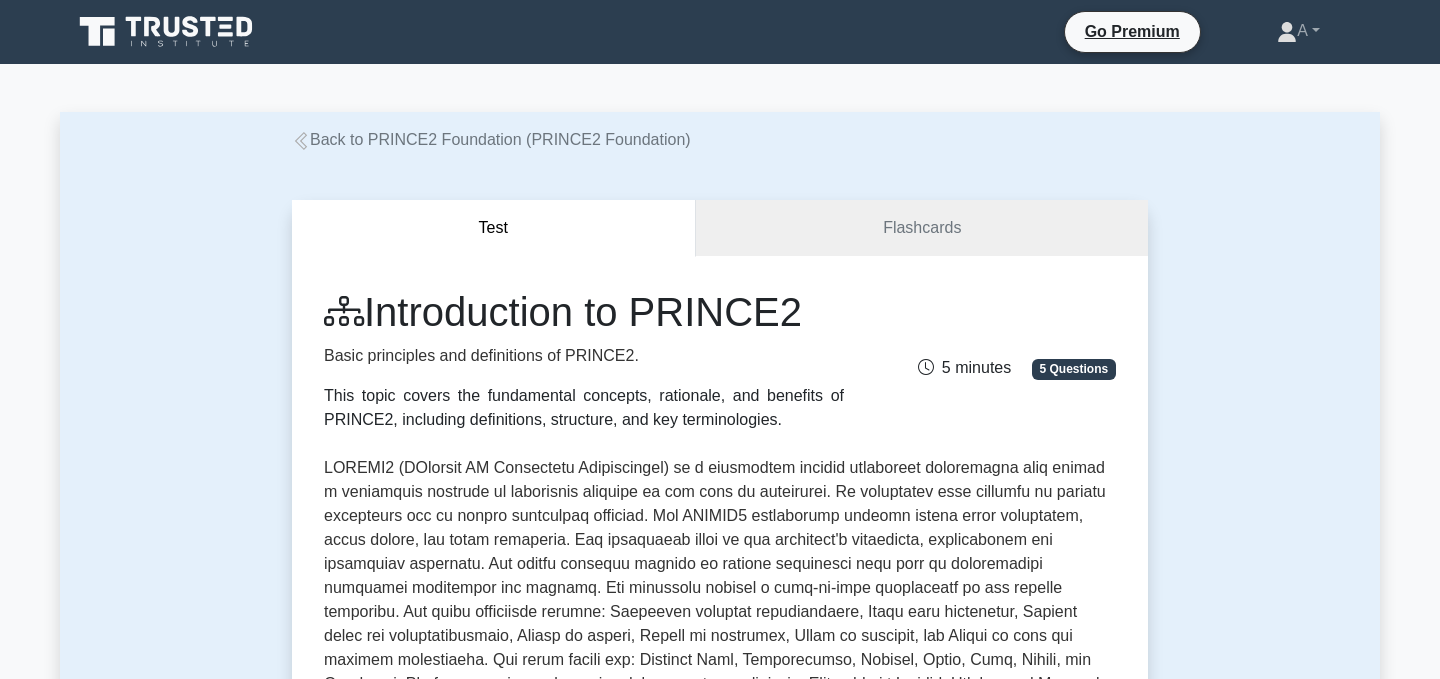 scroll, scrollTop: 829, scrollLeft: 0, axis: vertical 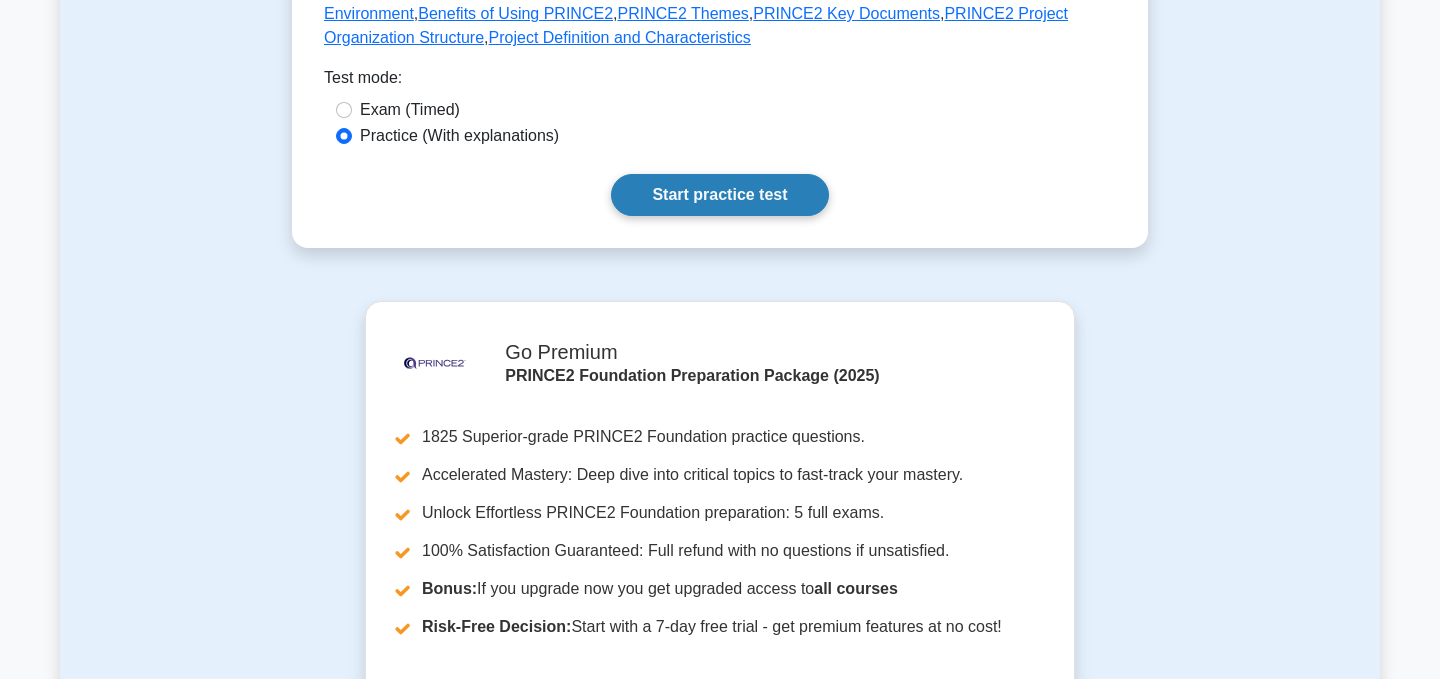 click on "Start practice test" at bounding box center [719, 195] 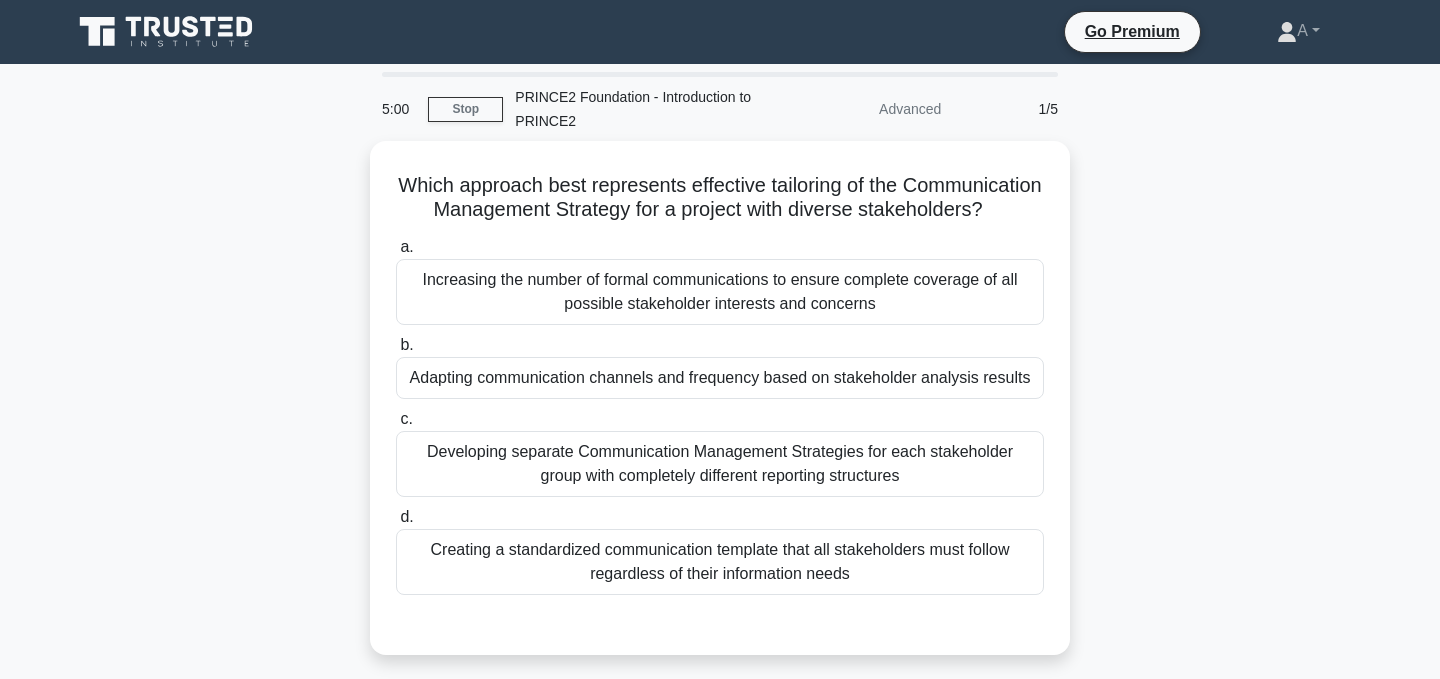 scroll, scrollTop: 0, scrollLeft: 0, axis: both 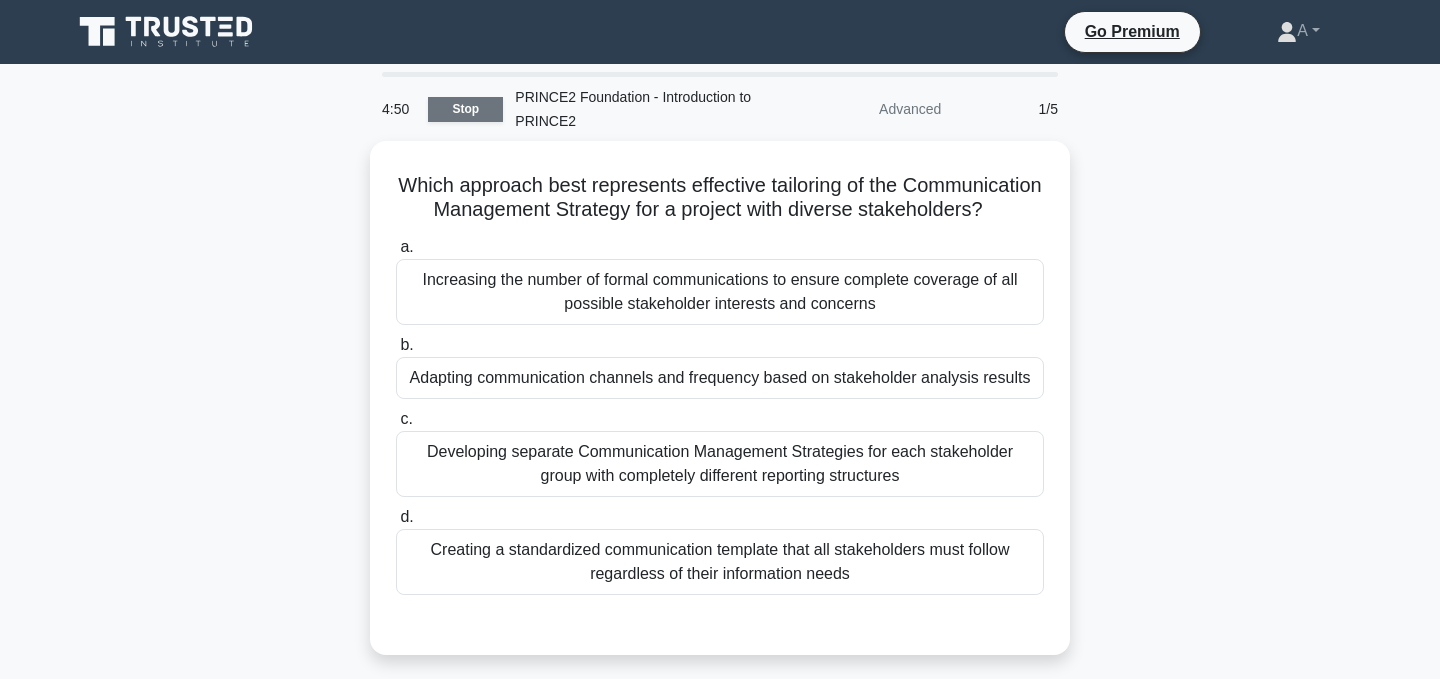 click on "Stop" at bounding box center (465, 109) 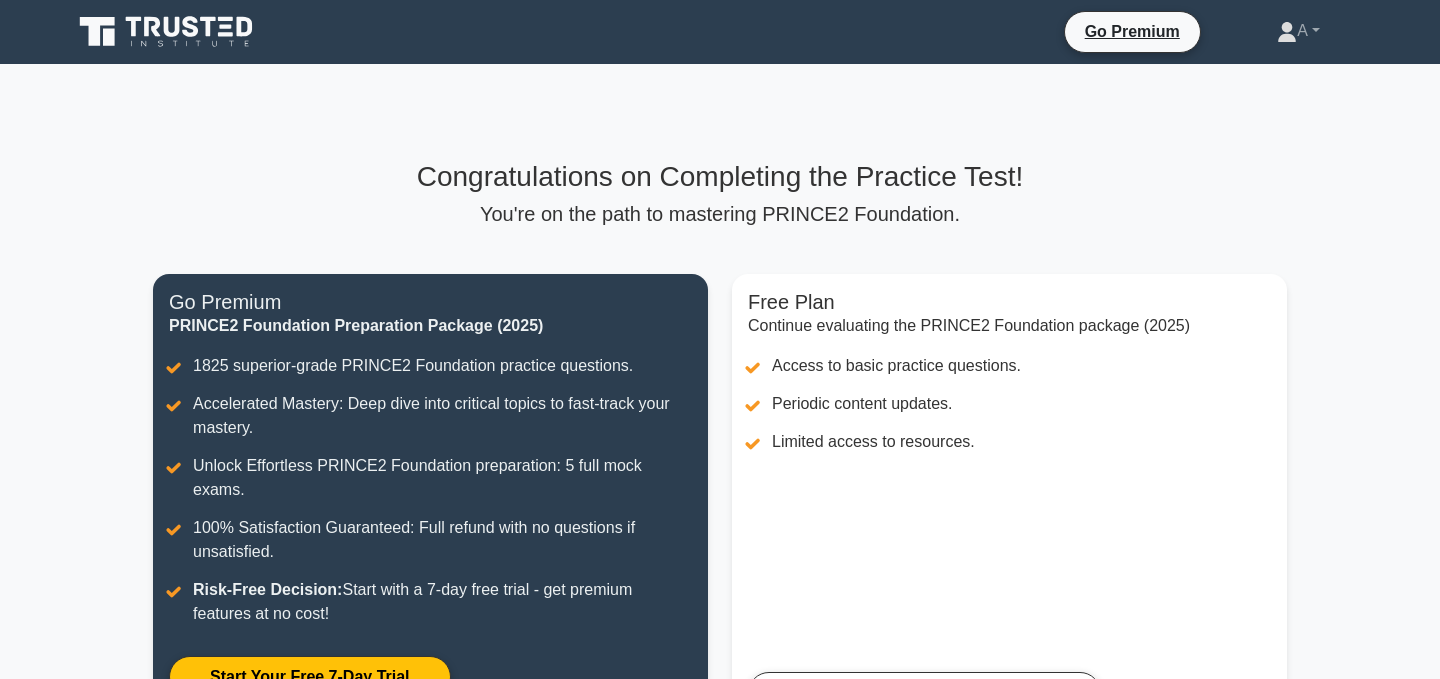 scroll, scrollTop: 0, scrollLeft: 0, axis: both 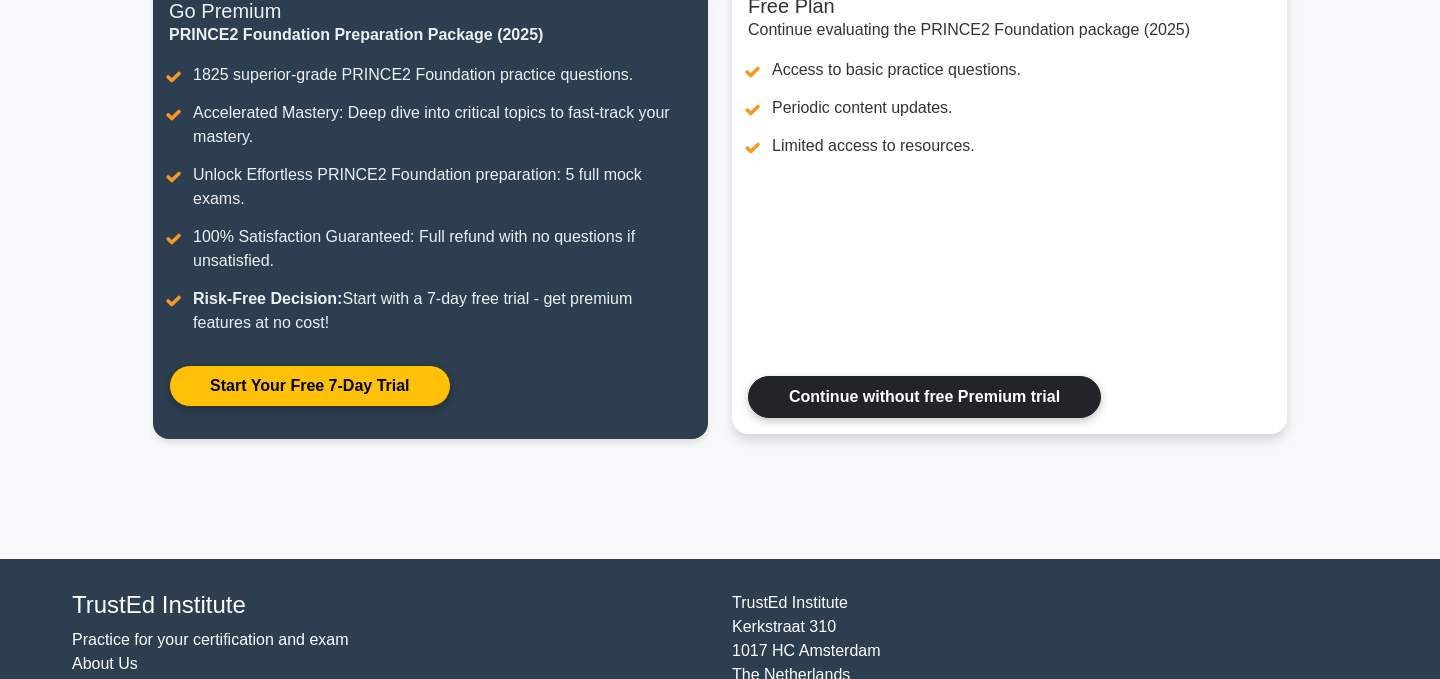 click on "Continue without free Premium trial" at bounding box center (924, 397) 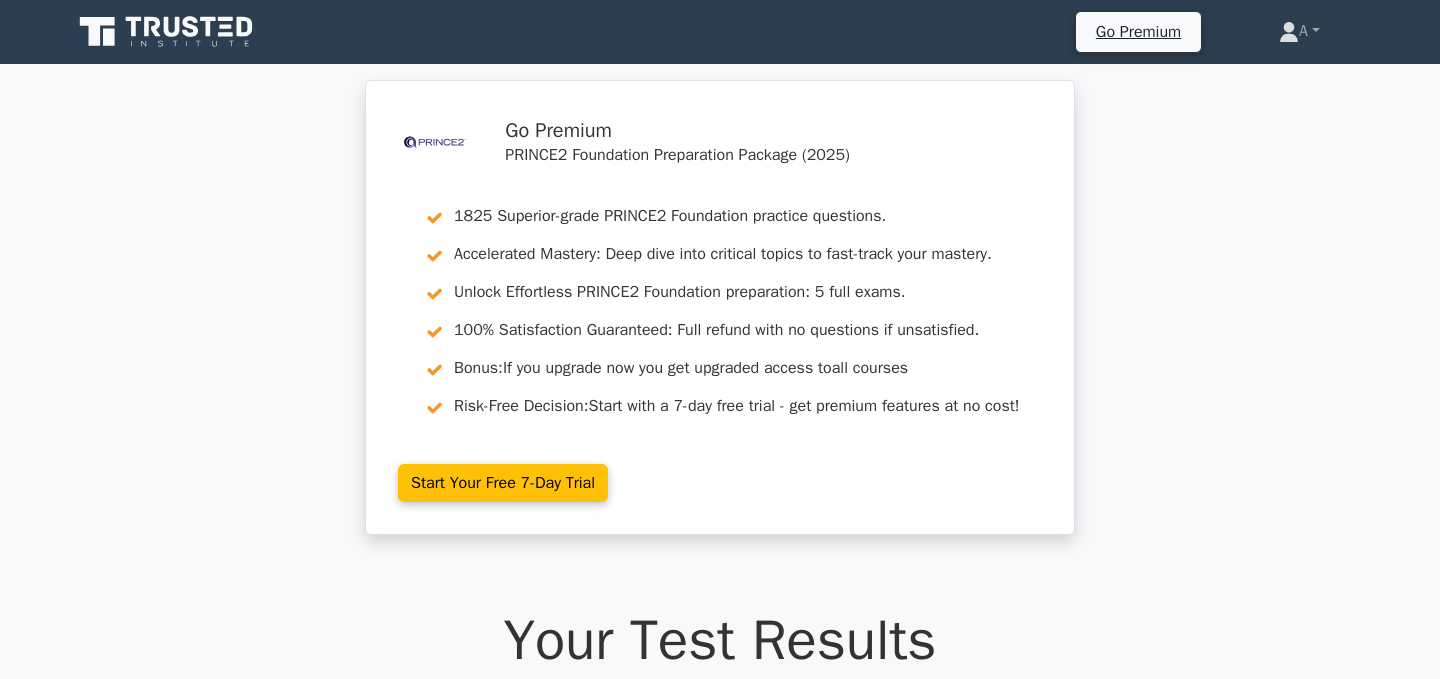 scroll, scrollTop: 0, scrollLeft: 0, axis: both 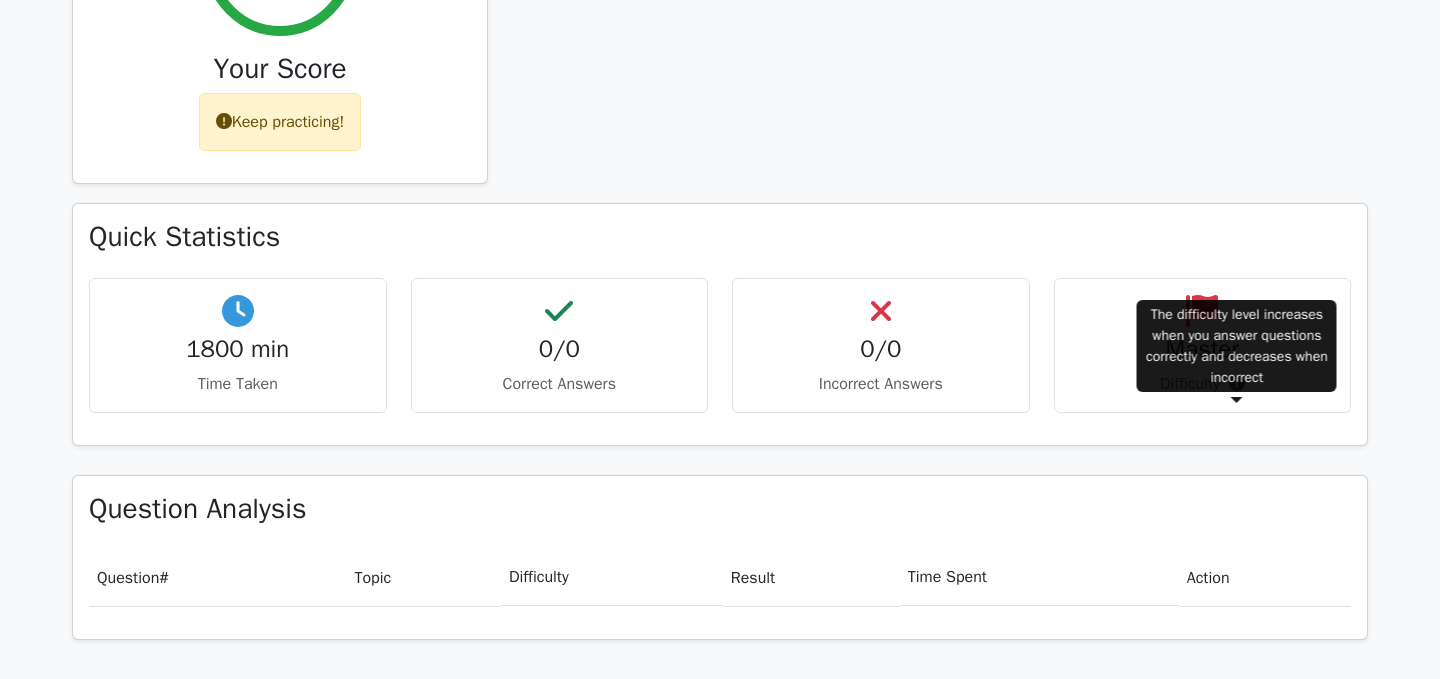 click at bounding box center (1237, 383) 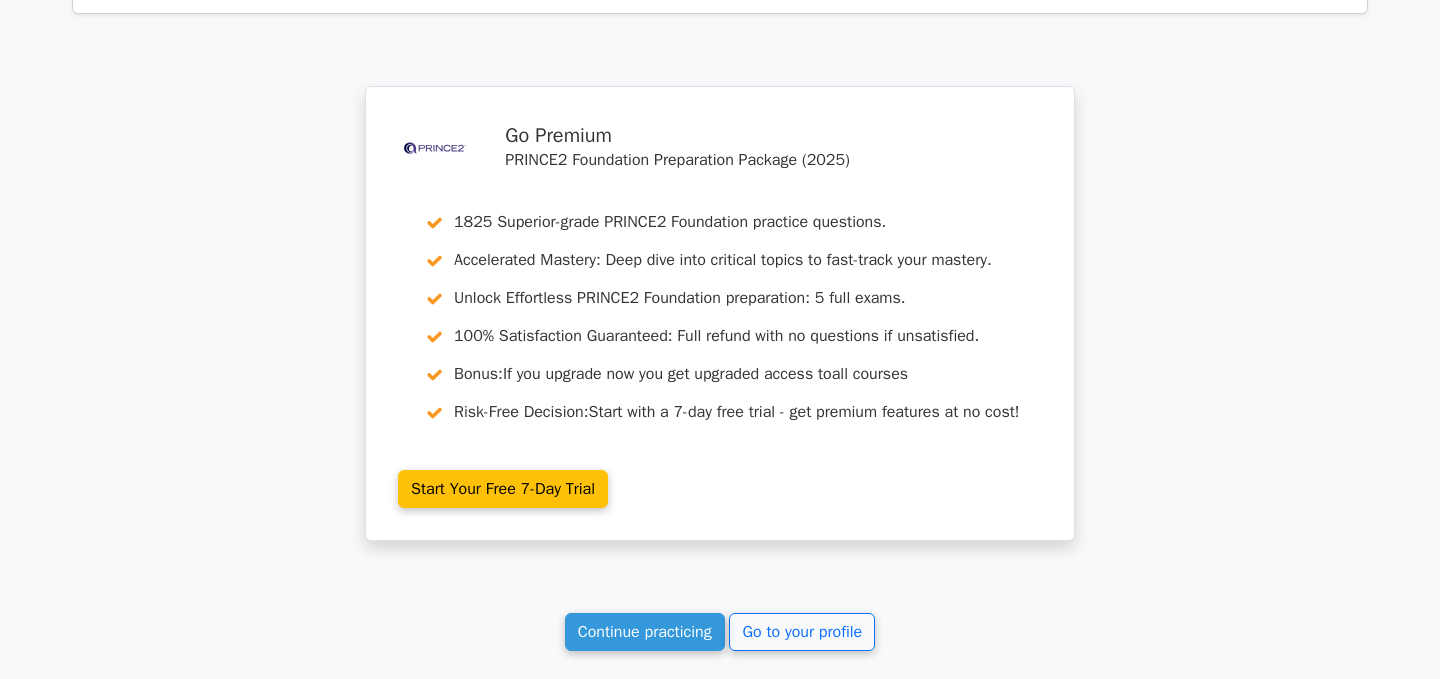 scroll, scrollTop: 1678, scrollLeft: 0, axis: vertical 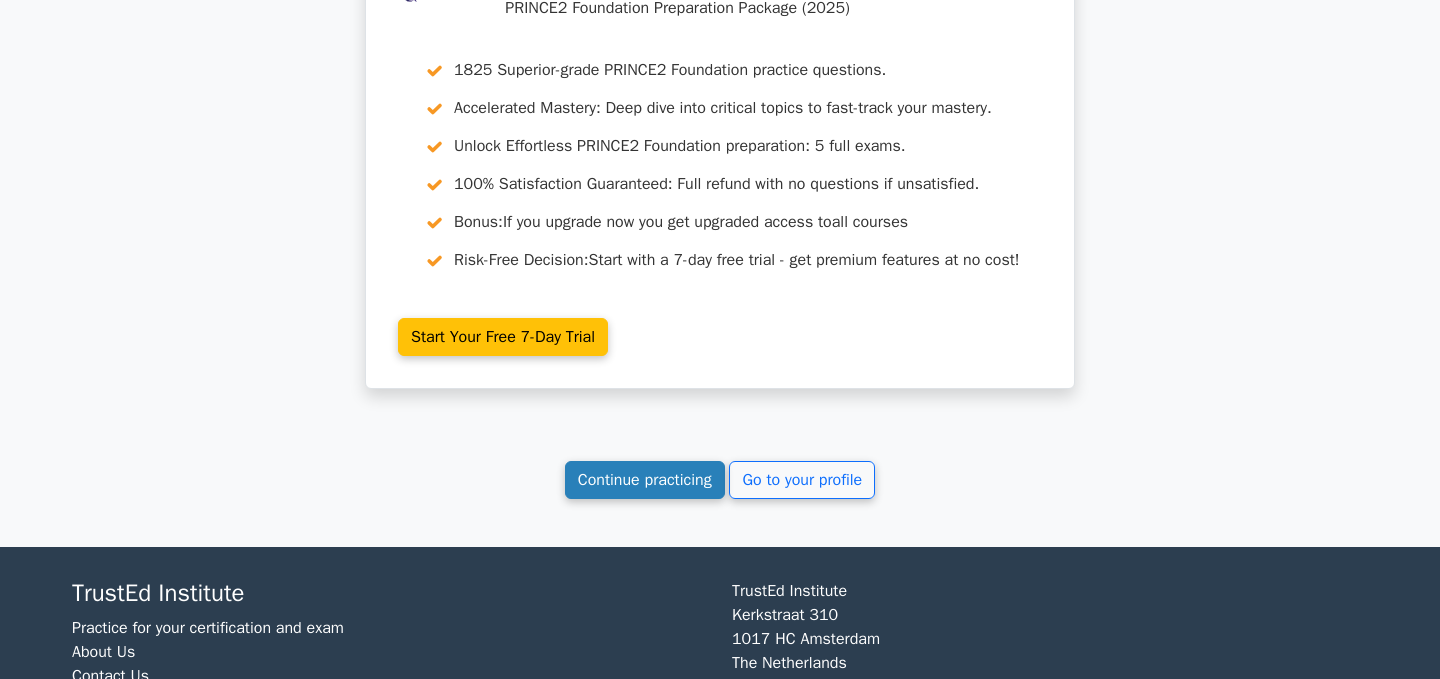 click on "Continue practicing" at bounding box center (645, 480) 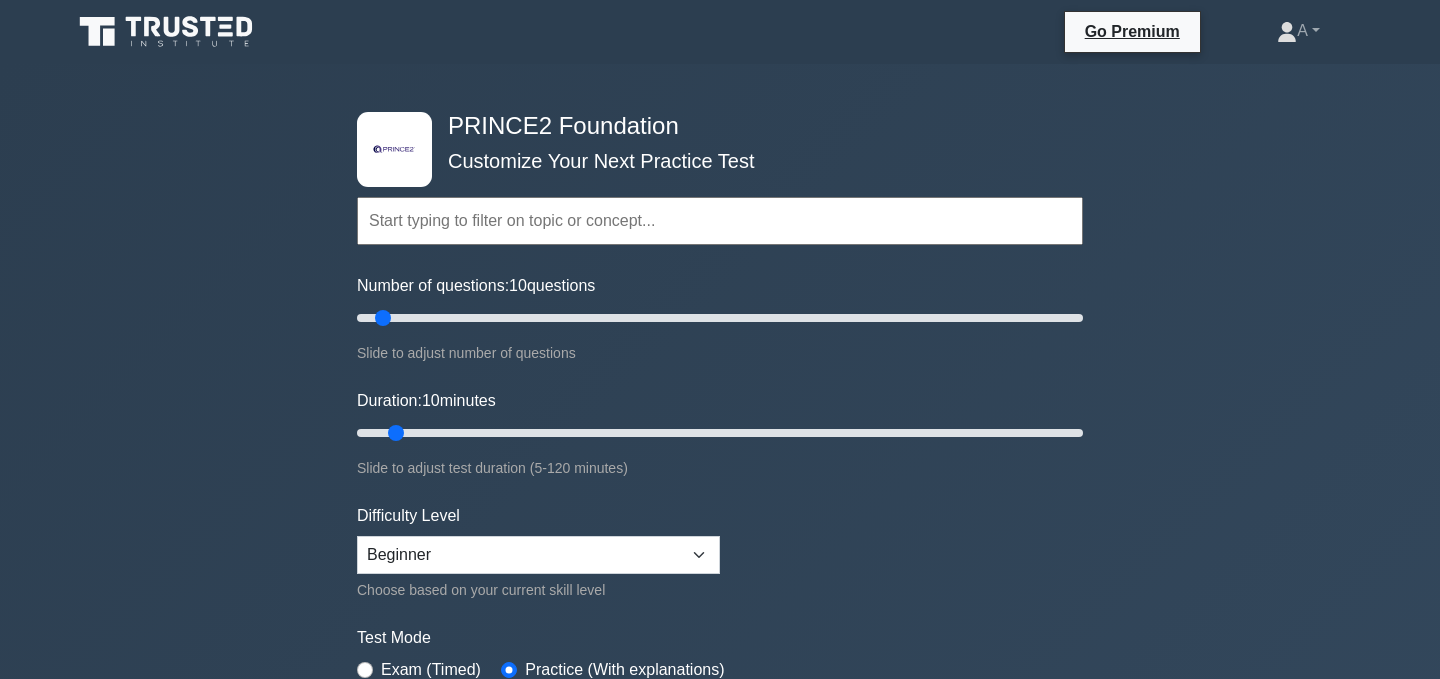 scroll, scrollTop: 0, scrollLeft: 0, axis: both 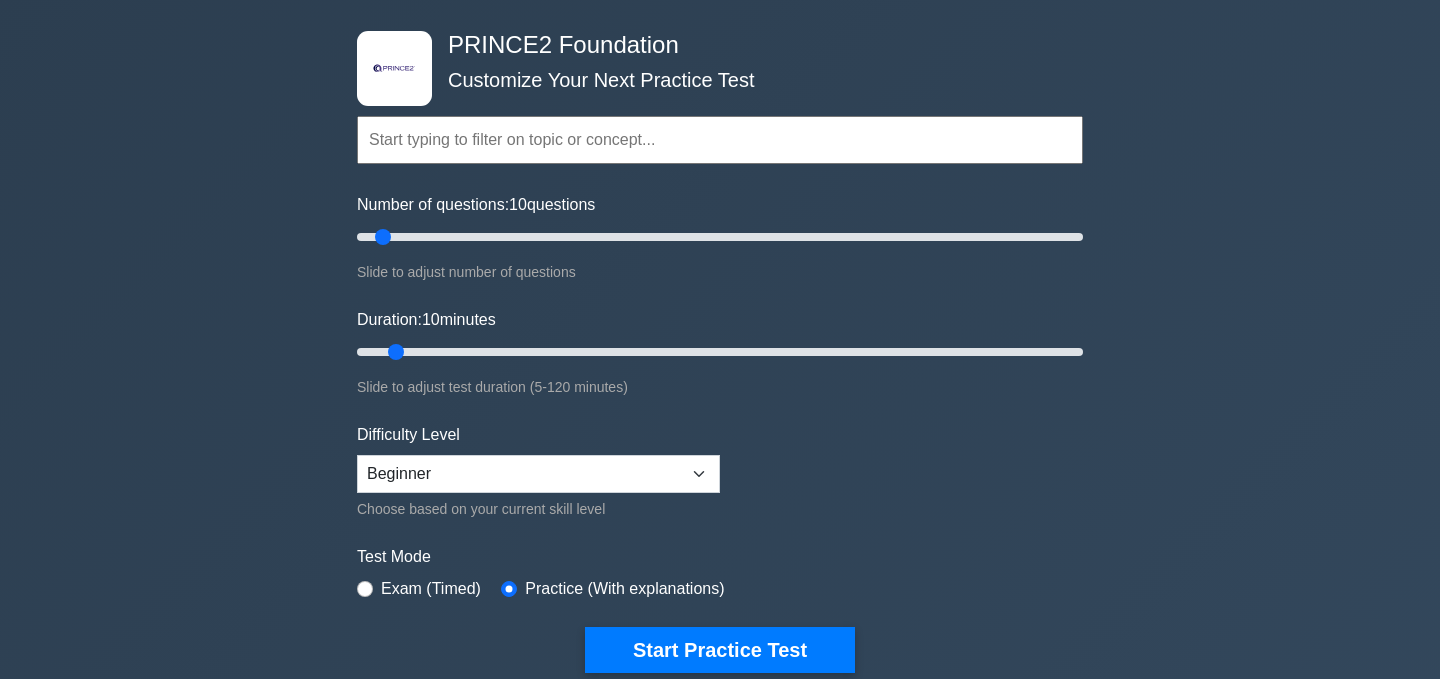 click at bounding box center [720, 140] 